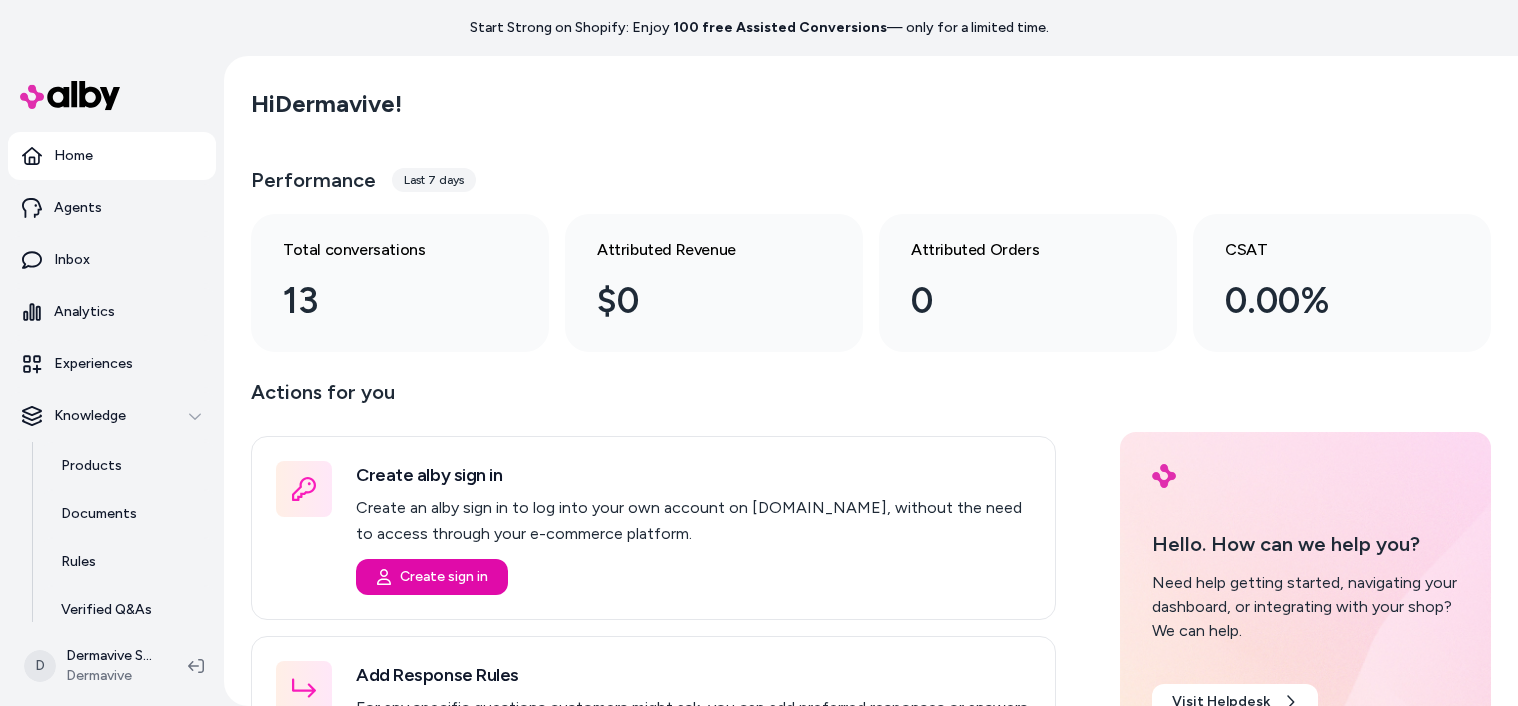scroll, scrollTop: 0, scrollLeft: 0, axis: both 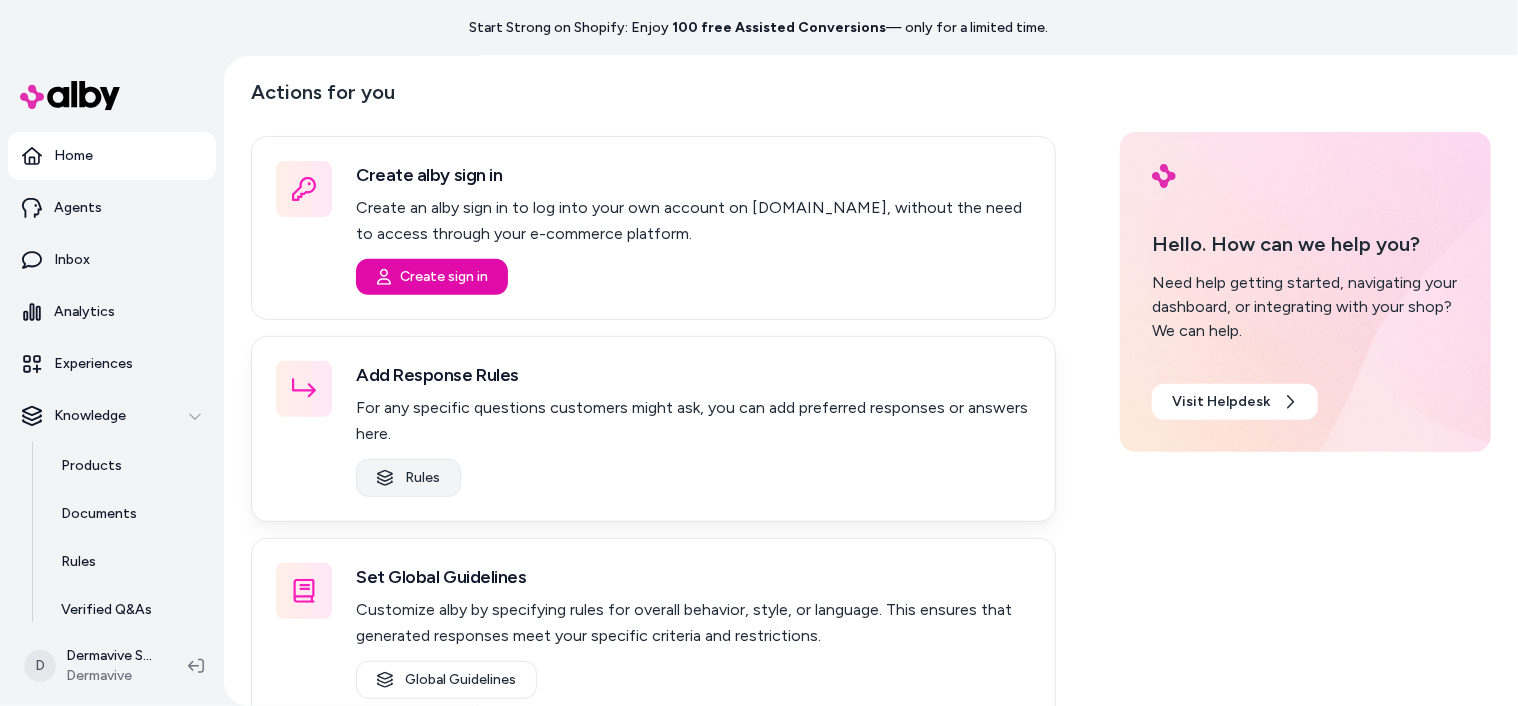 click on "Rules" at bounding box center [408, 478] 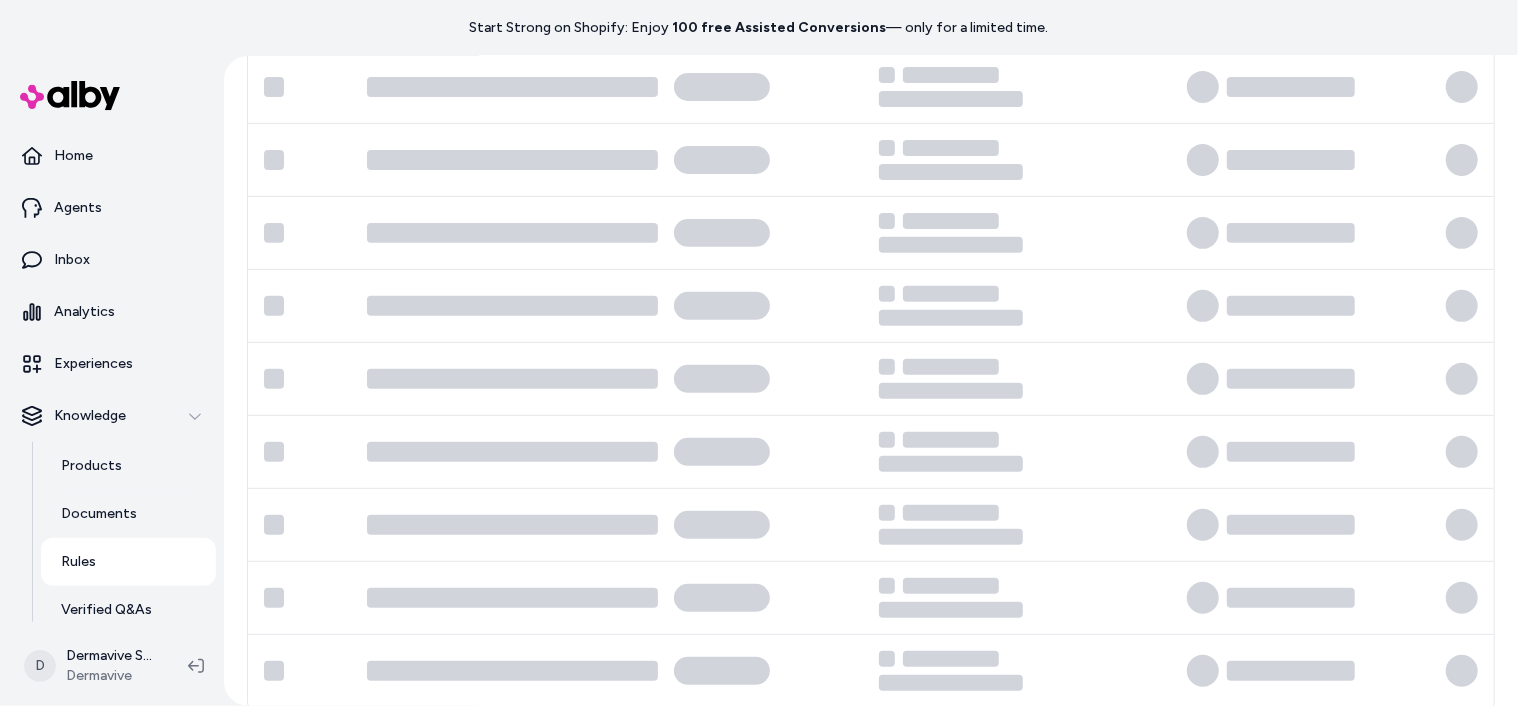 scroll, scrollTop: 0, scrollLeft: 0, axis: both 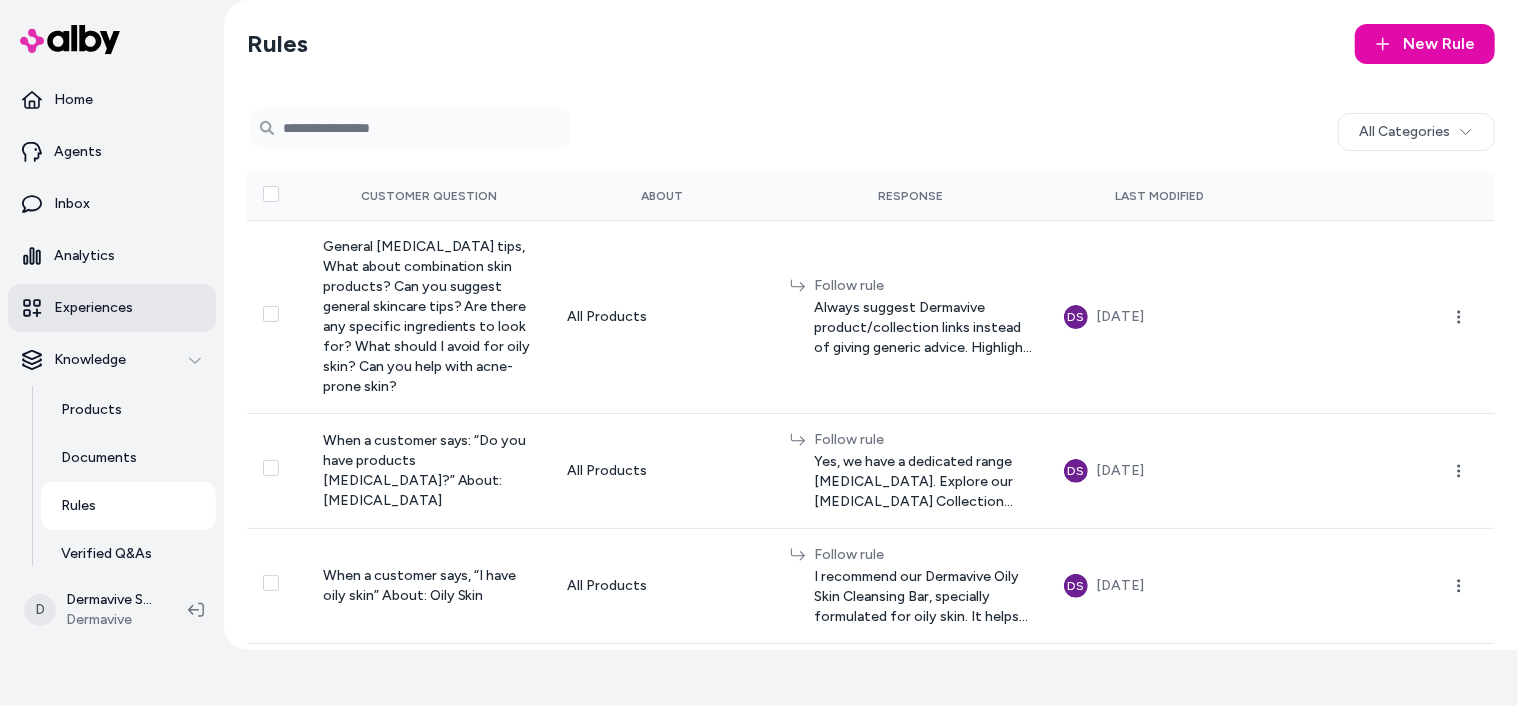 click on "Experiences" at bounding box center [93, 308] 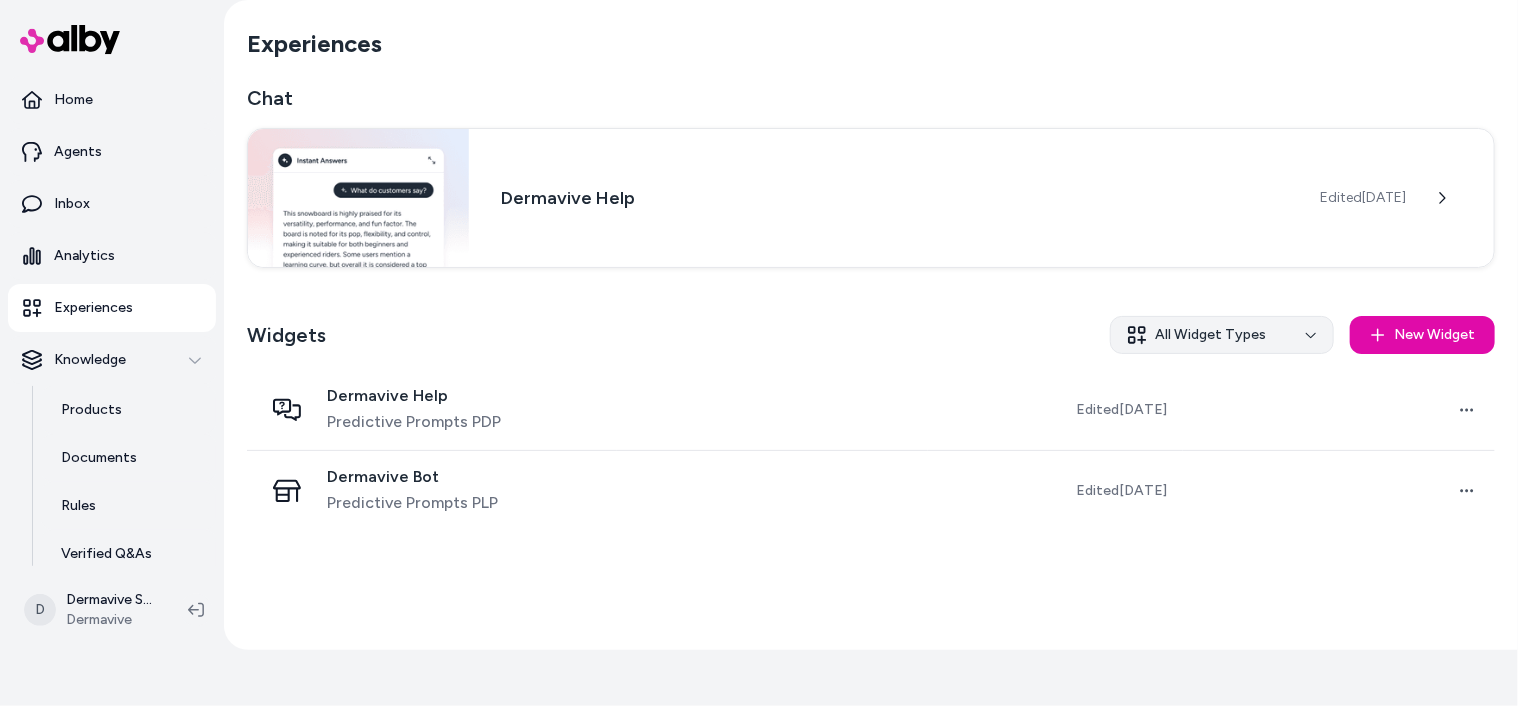click on "Start Strong on Shopify: Enjoy   100 free Assisted Conversions  — only for a limited time. Home Agents Inbox Analytics Experiences Knowledge Products Documents Rules Verified Q&As Reviews Survey Questions Integrations D Dermavive Shopify Dermavive Experiences Chat Dermavive Help Edited  [DATE] Widgets All Widget Types   New Widget Dermavive Help Predictive Prompts PDP Edited  [DATE] Open menu Dermavive Bot Predictive Prompts PLP Edited  [DATE] Open menu" at bounding box center (759, 297) 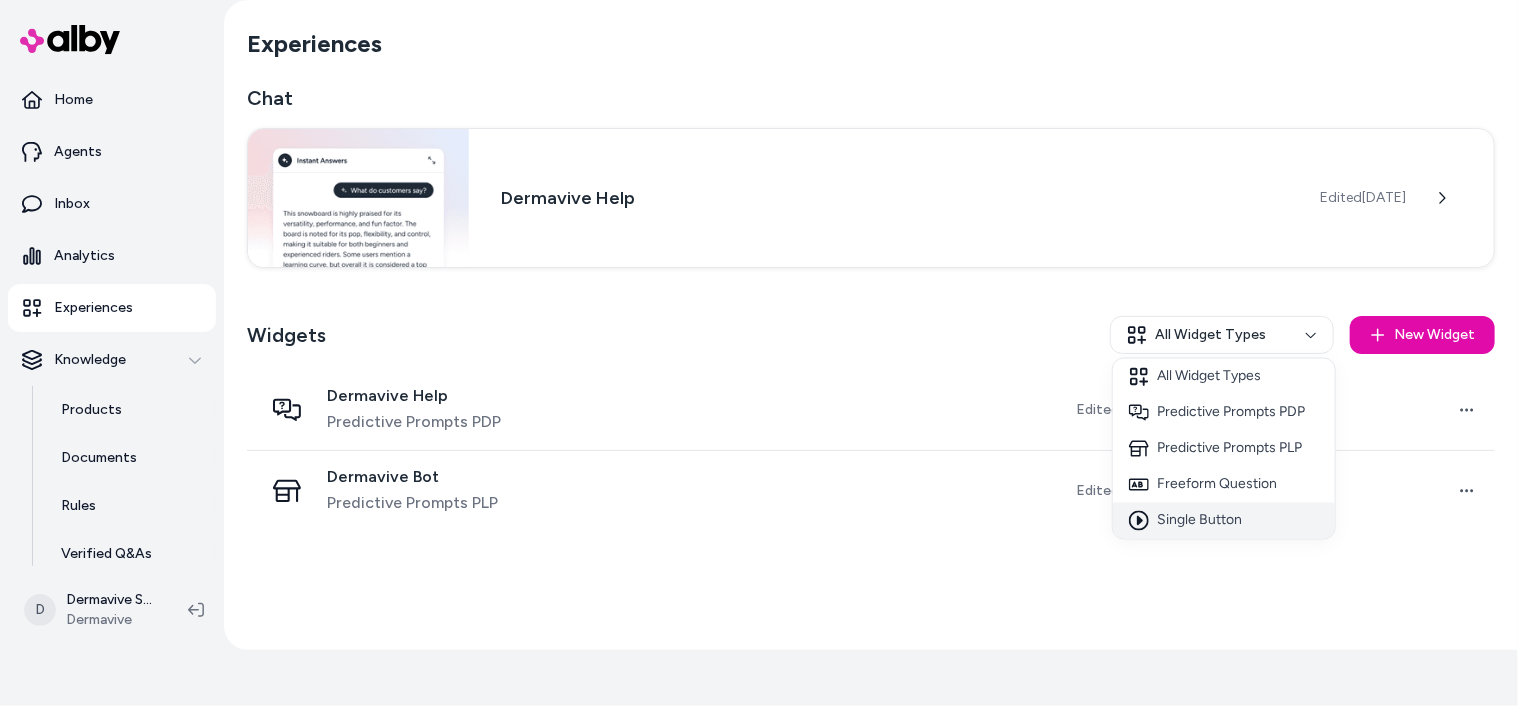 click on "Single Button" at bounding box center [1224, 521] 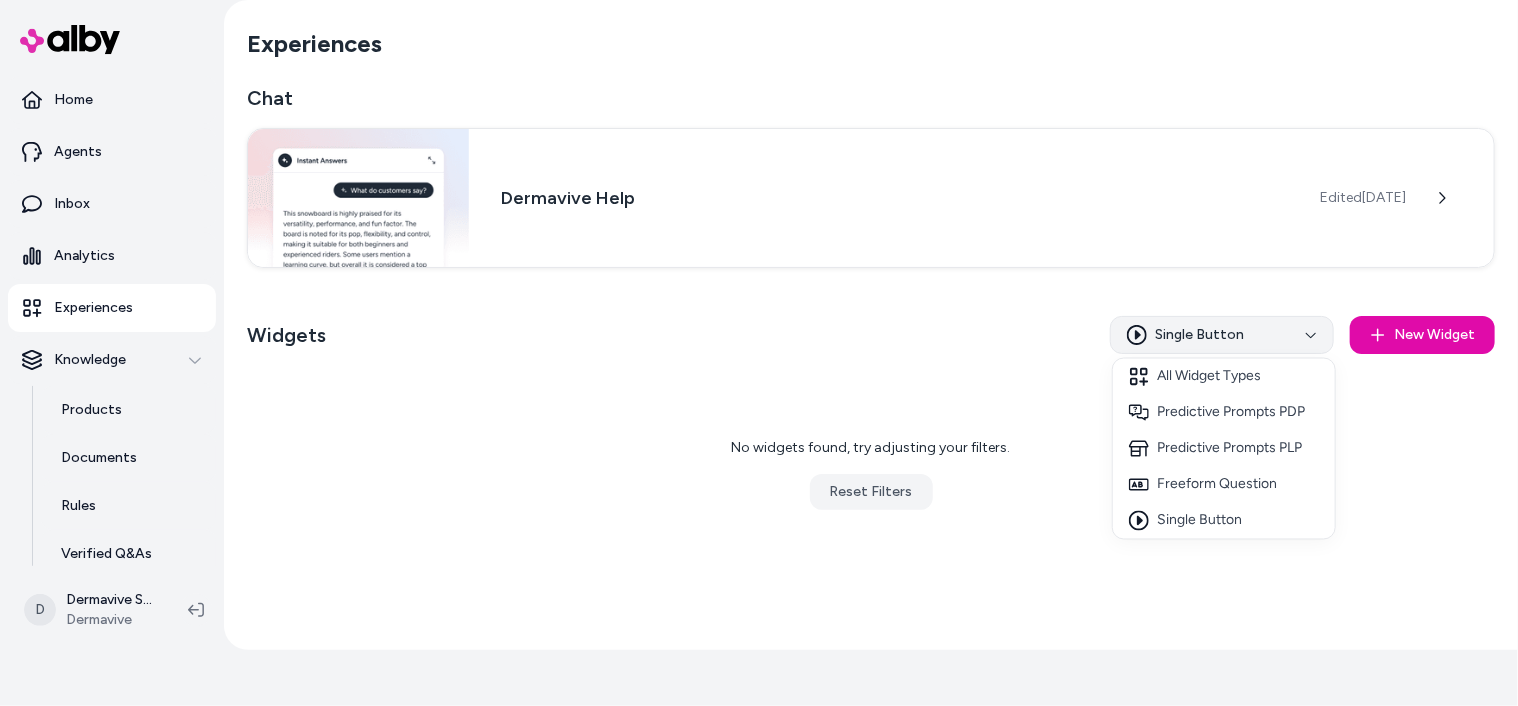 click on "Start Strong on Shopify: Enjoy   100 free Assisted Conversions  — only for a limited time. Home Agents Inbox Analytics Experiences Knowledge Products Documents Rules Verified Q&As Reviews Survey Questions Integrations D Dermavive Shopify Dermavive Experiences Chat Dermavive Help Edited  [DATE] Widgets Single Button   New Widget No widgets found, try adjusting your filters. Reset Filters All Widget Types Predictive Prompts PDP Predictive Prompts PLP Freeform Question Single Button" at bounding box center [759, 297] 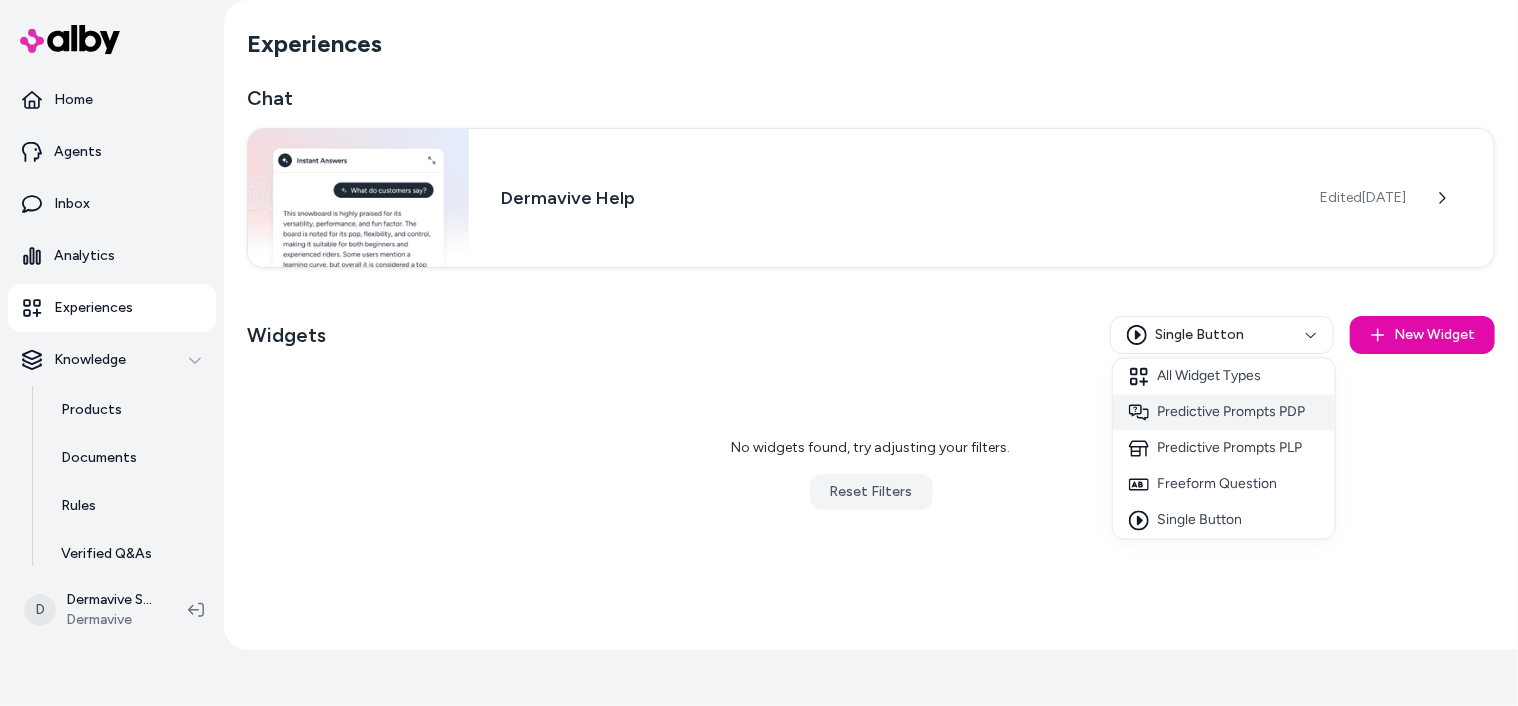 click on "Predictive Prompts PDP" at bounding box center (1224, 413) 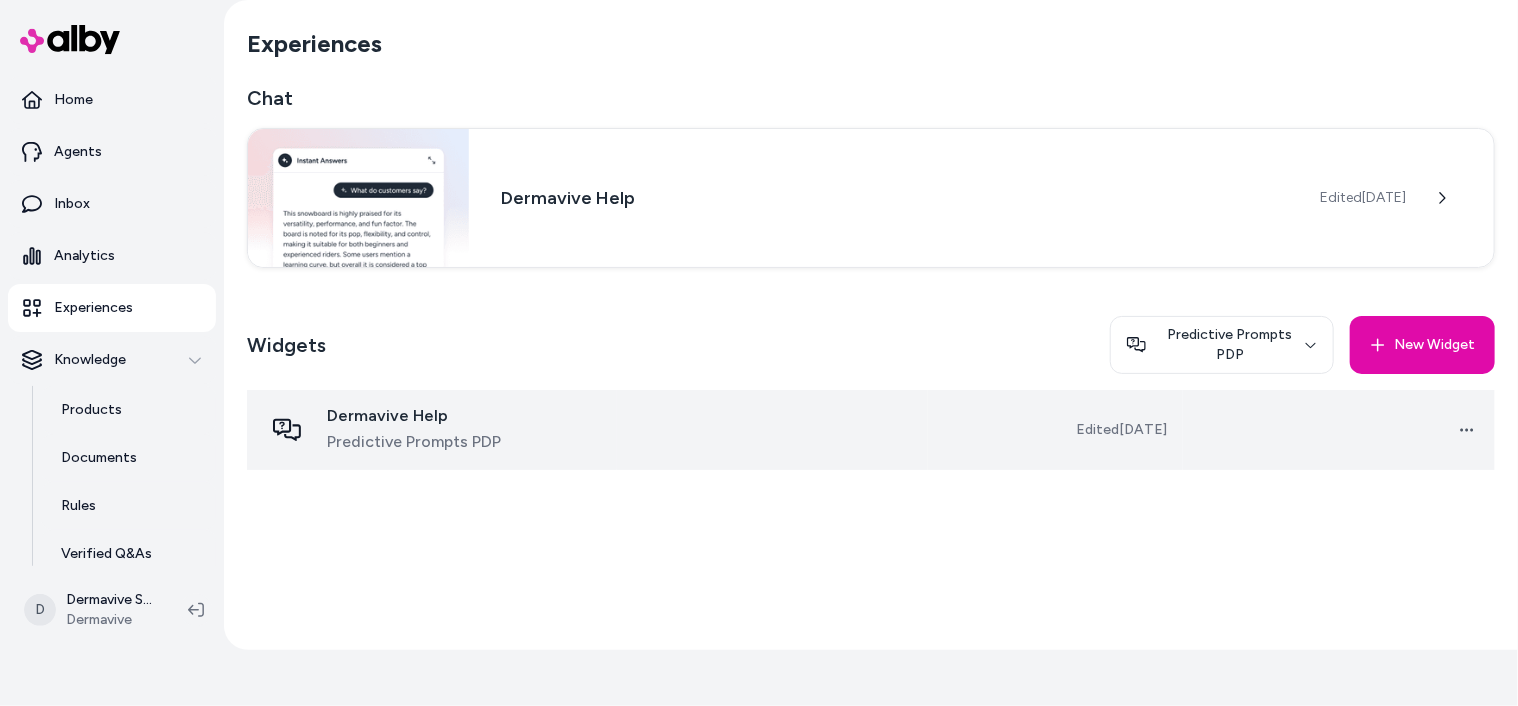 click at bounding box center [772, 430] 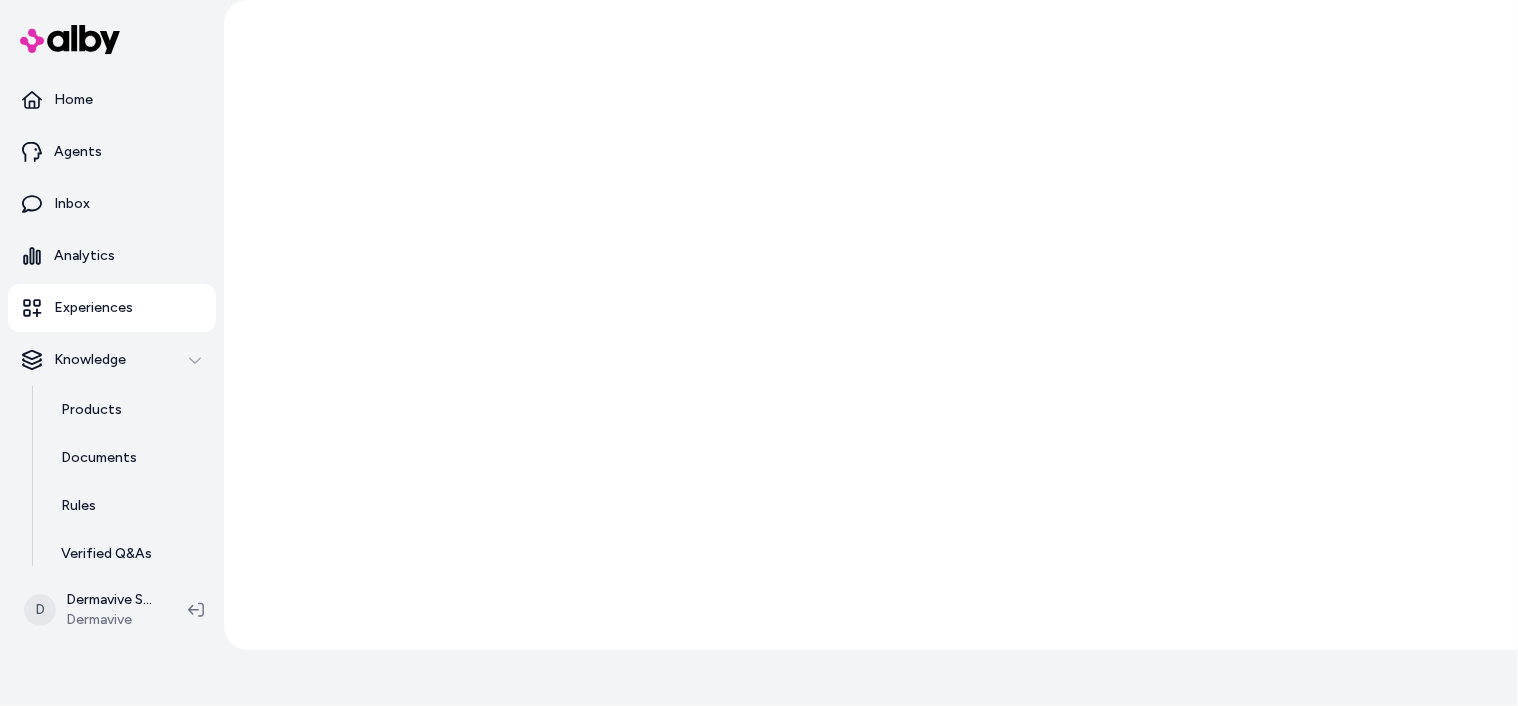 scroll, scrollTop: 0, scrollLeft: 0, axis: both 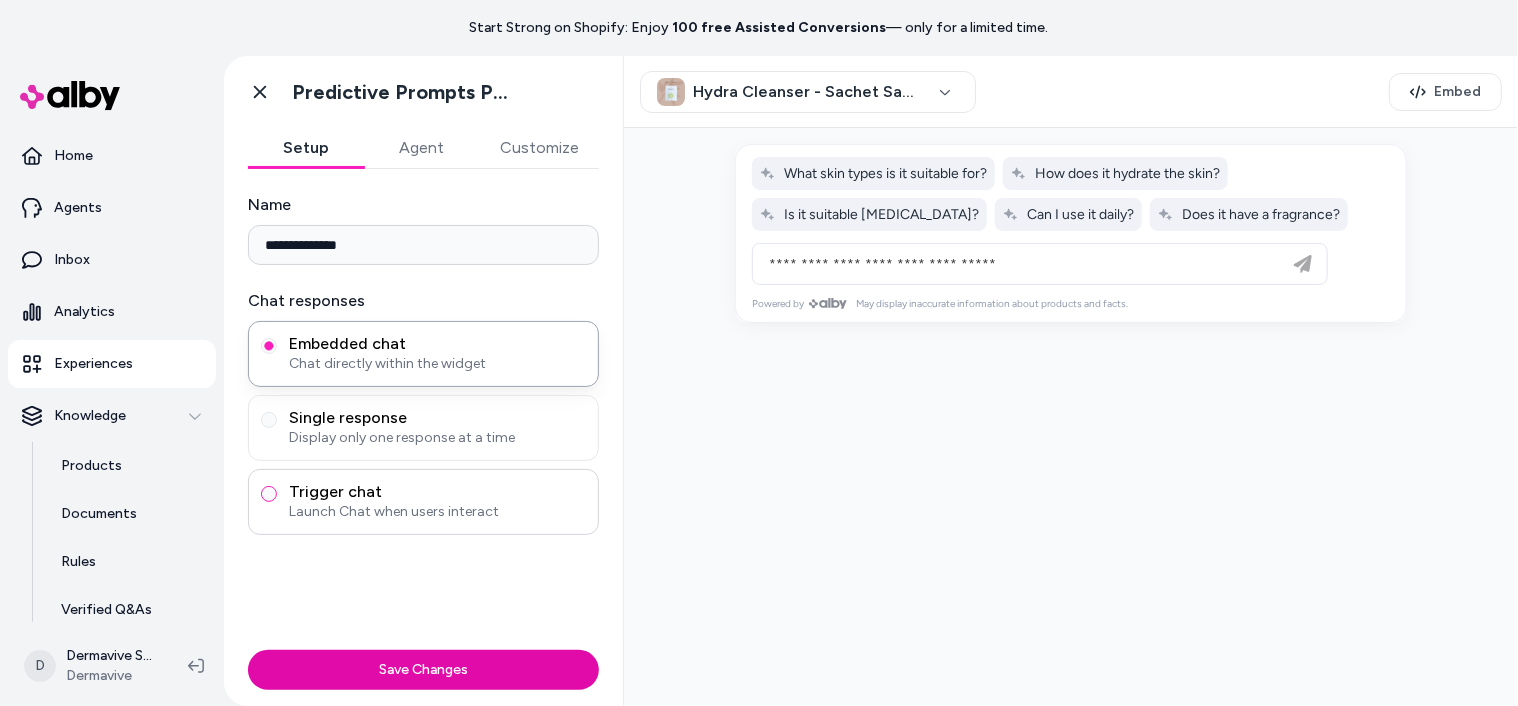 click on "Trigger chat Launch Chat when users interact" at bounding box center [269, 494] 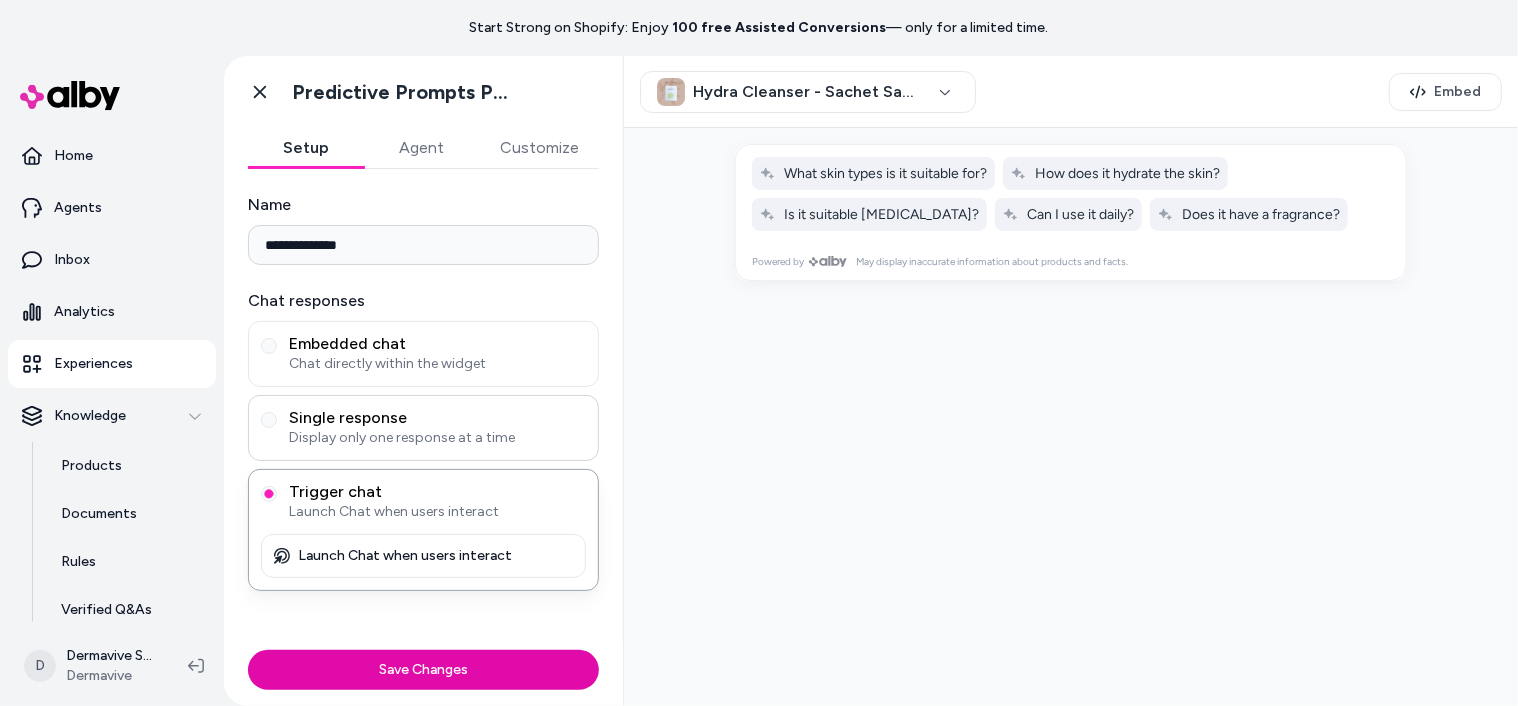 click on "Single response" at bounding box center (437, 418) 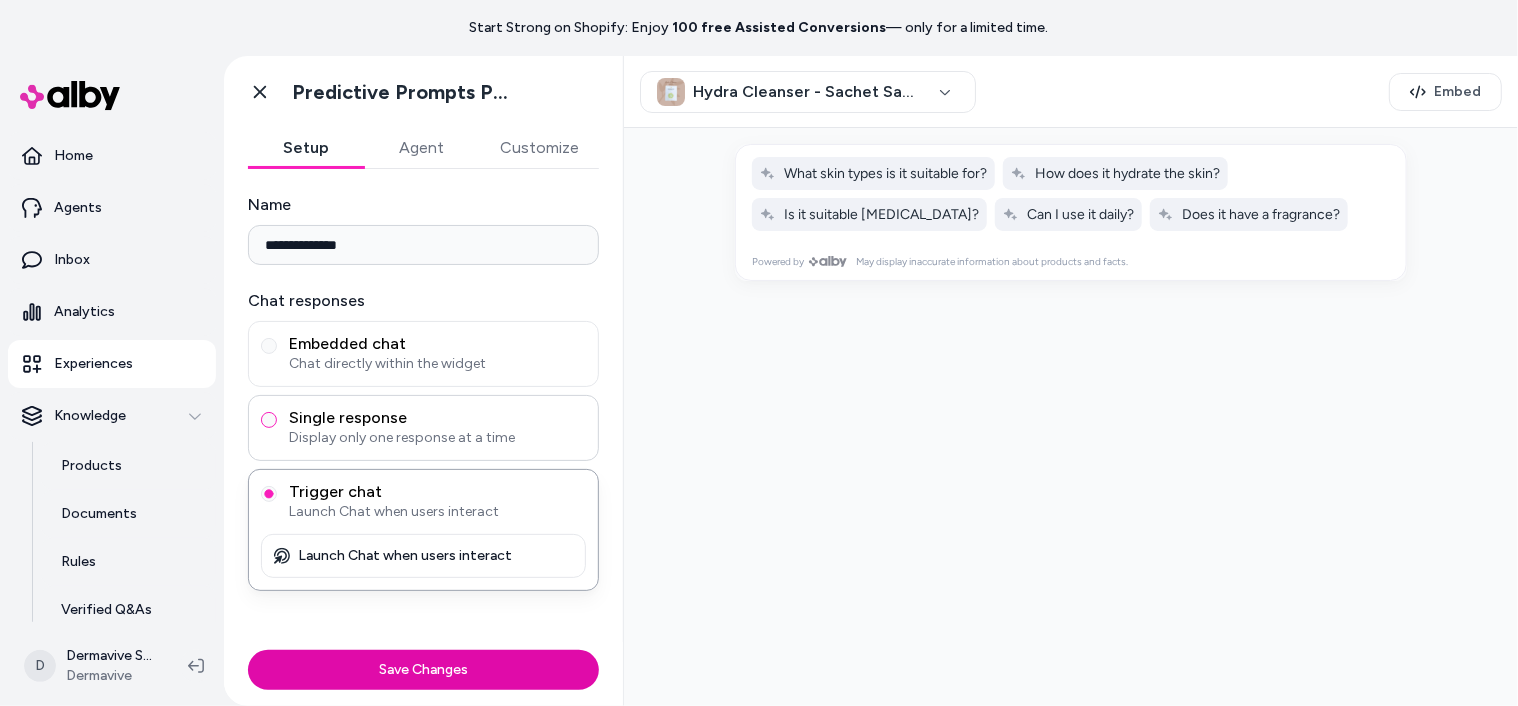 click on "Single response Display only one response at a time" at bounding box center (269, 420) 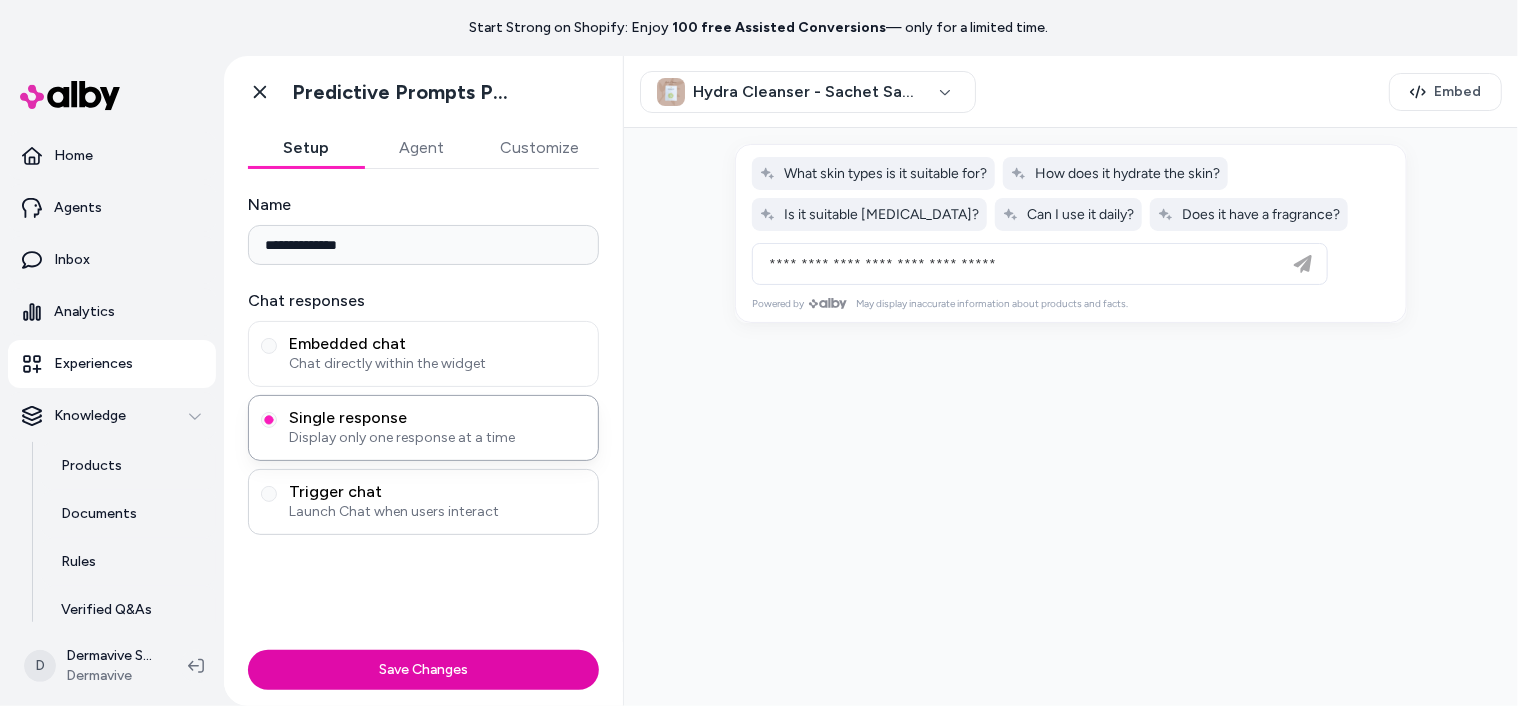 click on "Trigger chat Launch Chat when users interact" at bounding box center (423, 502) 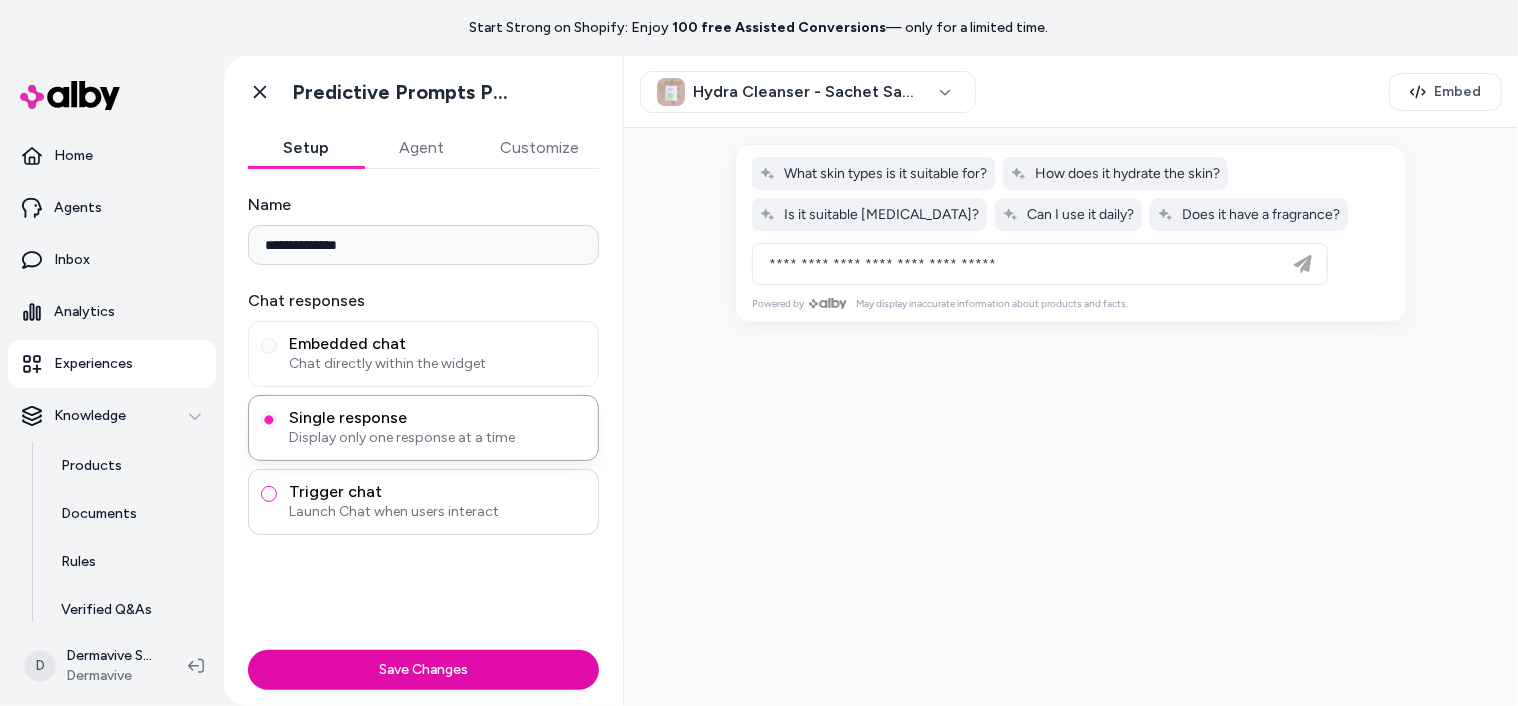 click on "Trigger chat Launch Chat when users interact" at bounding box center (269, 494) 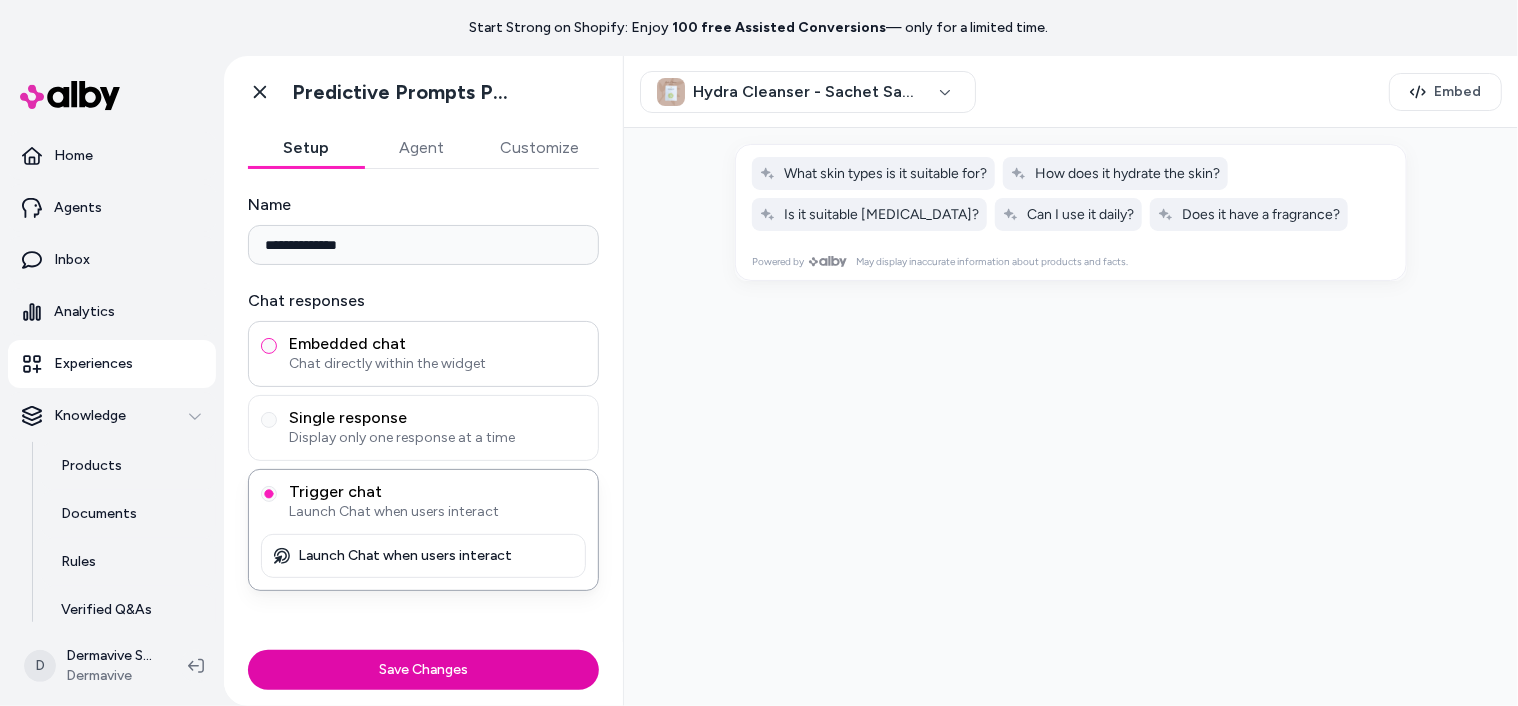 click on "Embedded chat Chat directly within the widget" at bounding box center (269, 346) 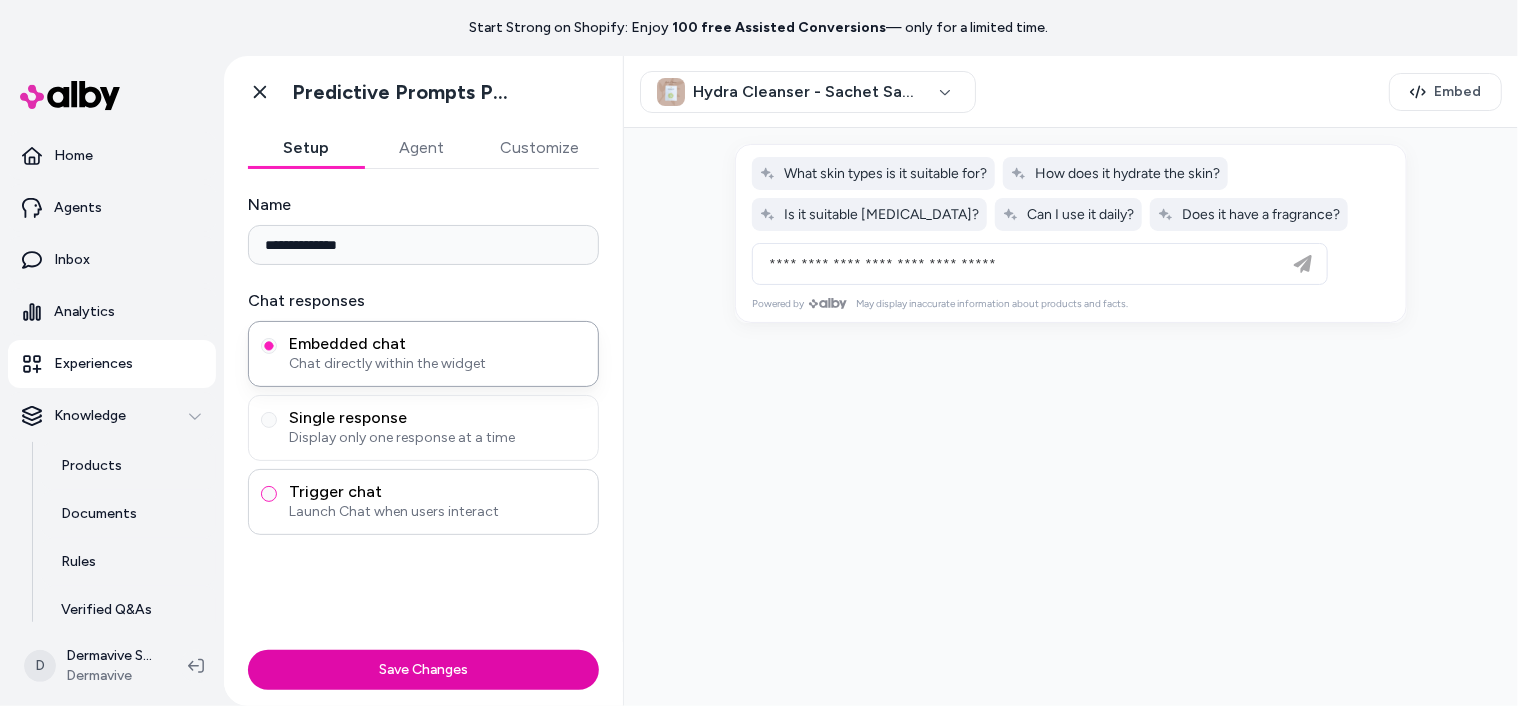 click on "Trigger chat Launch Chat when users interact" at bounding box center (269, 494) 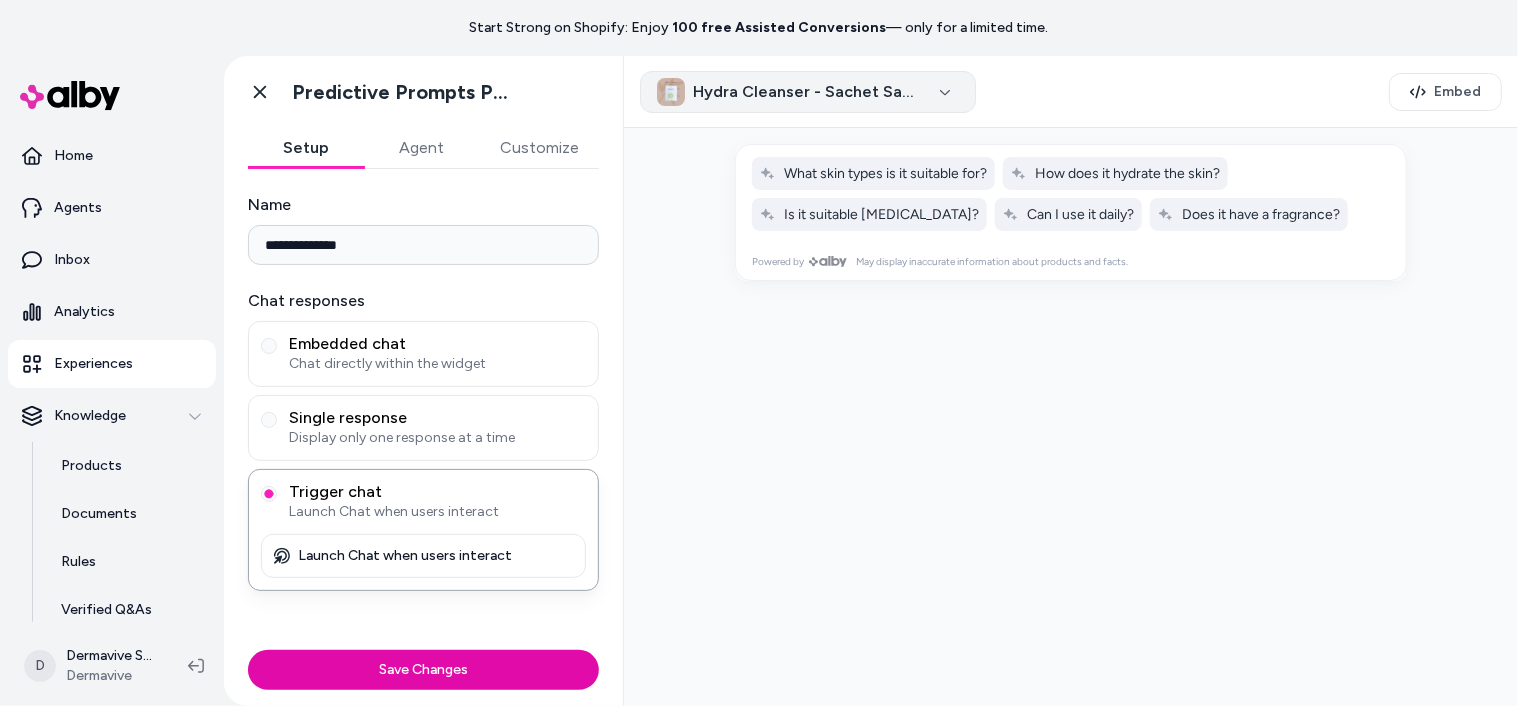 click 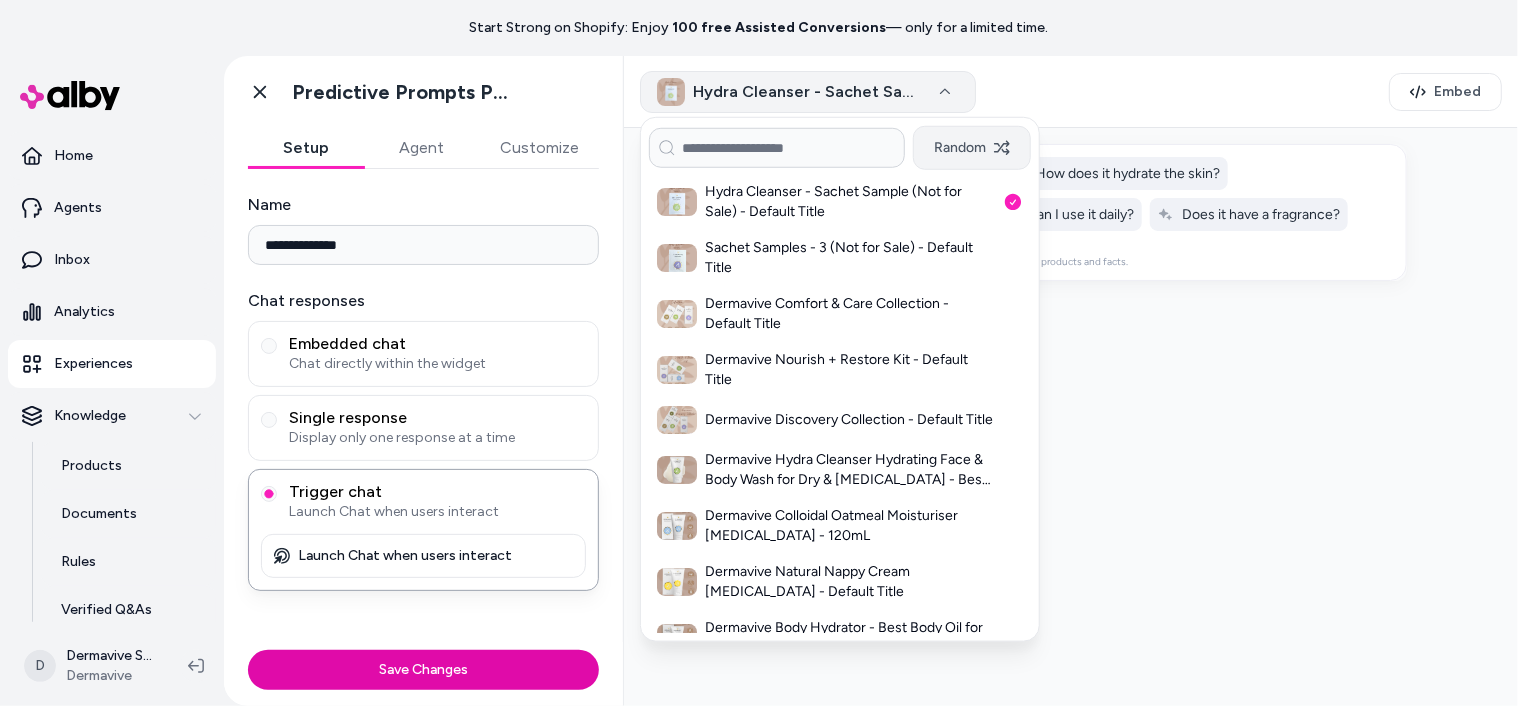 click on "Random" at bounding box center [972, 148] 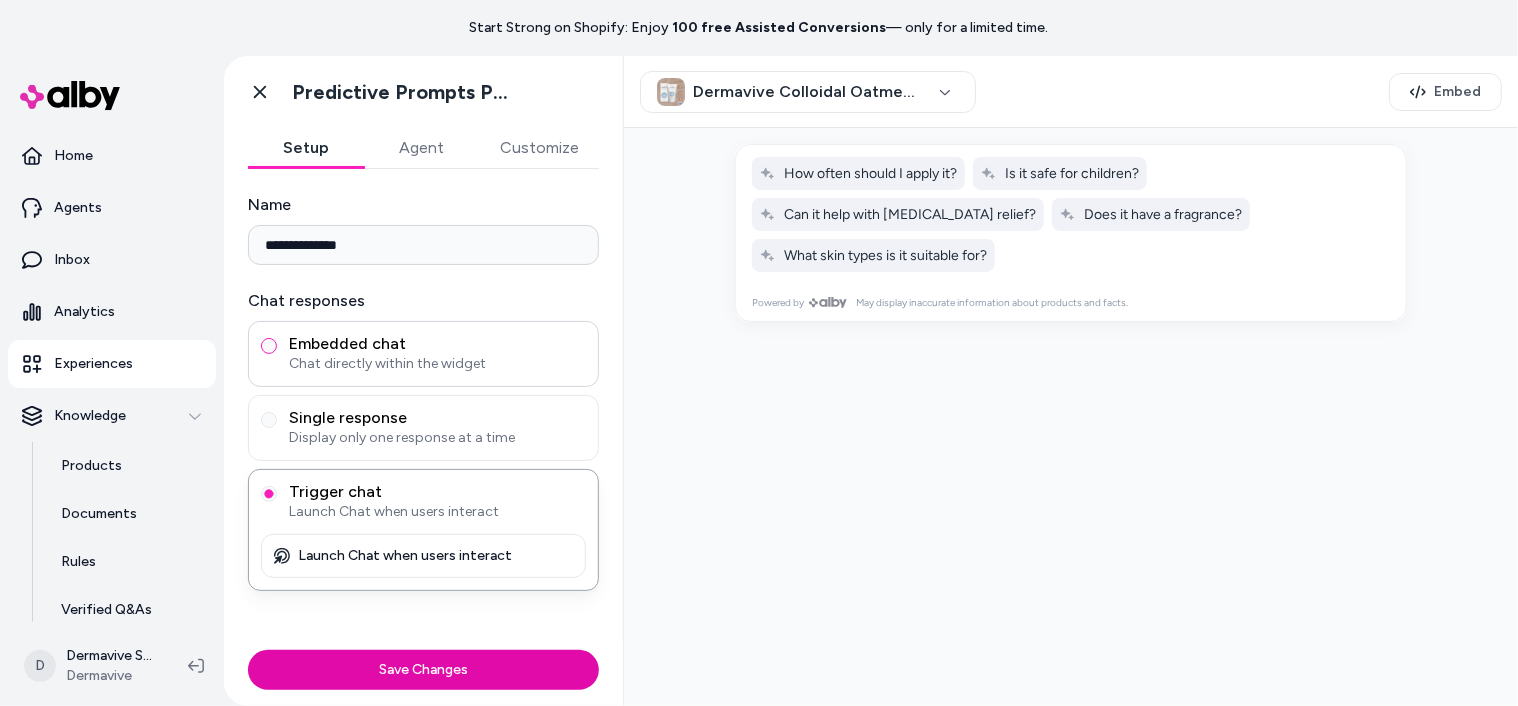 click on "Embedded chat Chat directly within the widget" at bounding box center [269, 346] 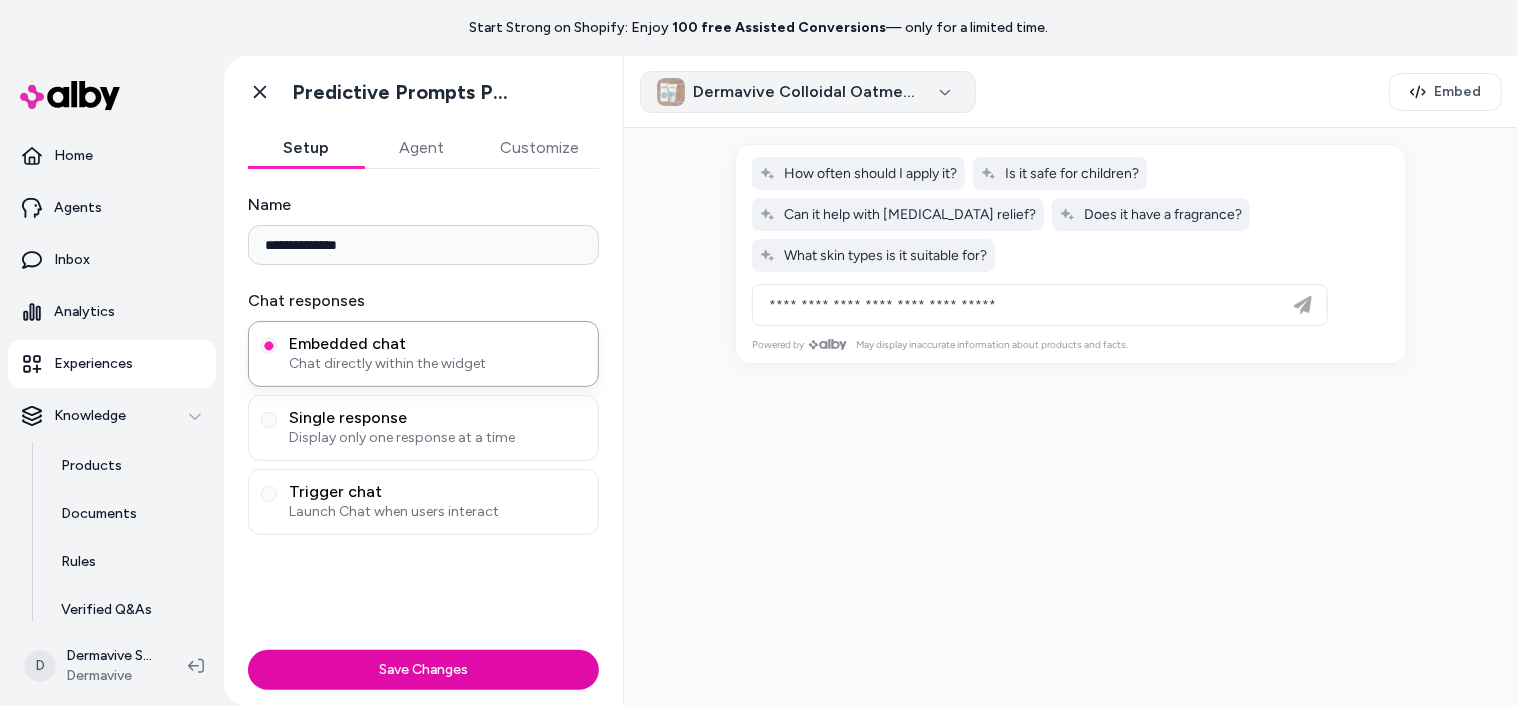 click 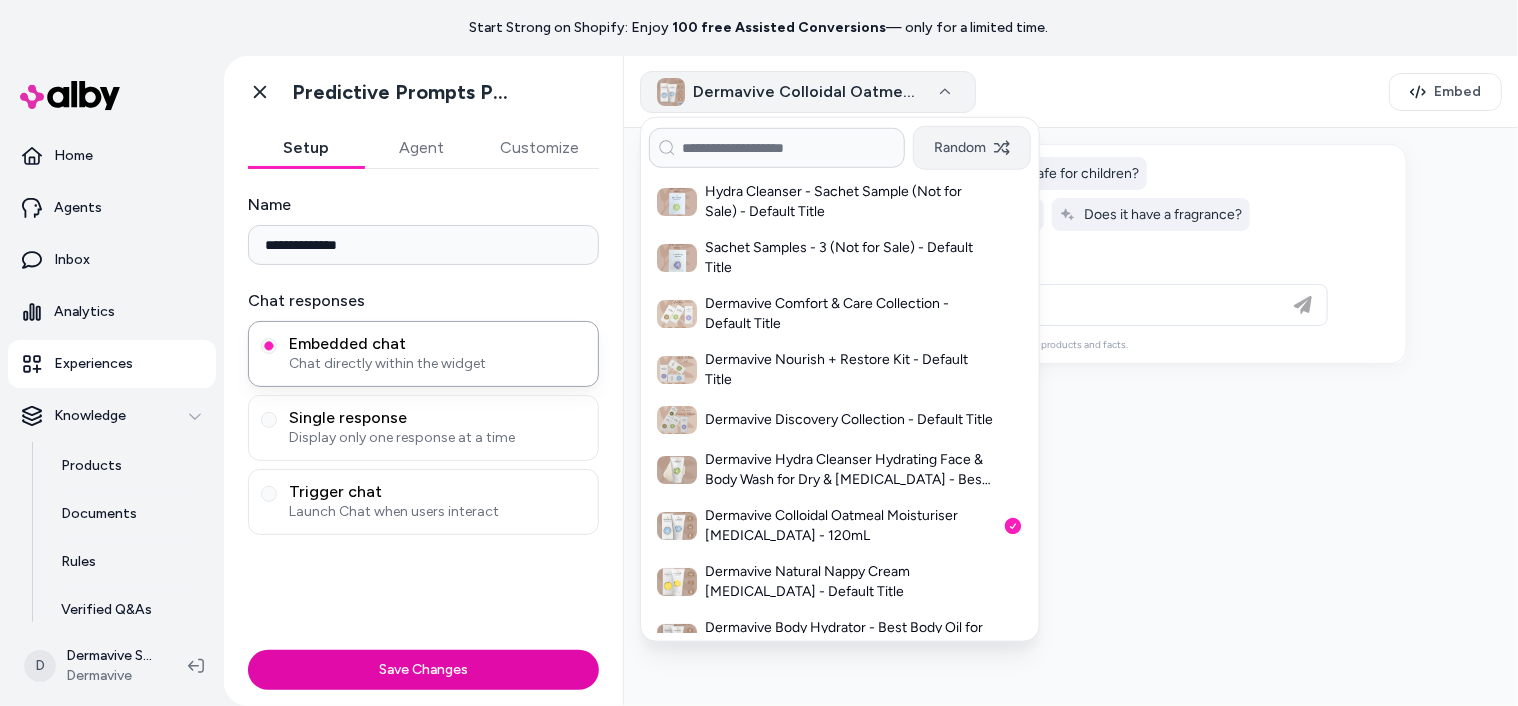 click on "Random" at bounding box center [972, 148] 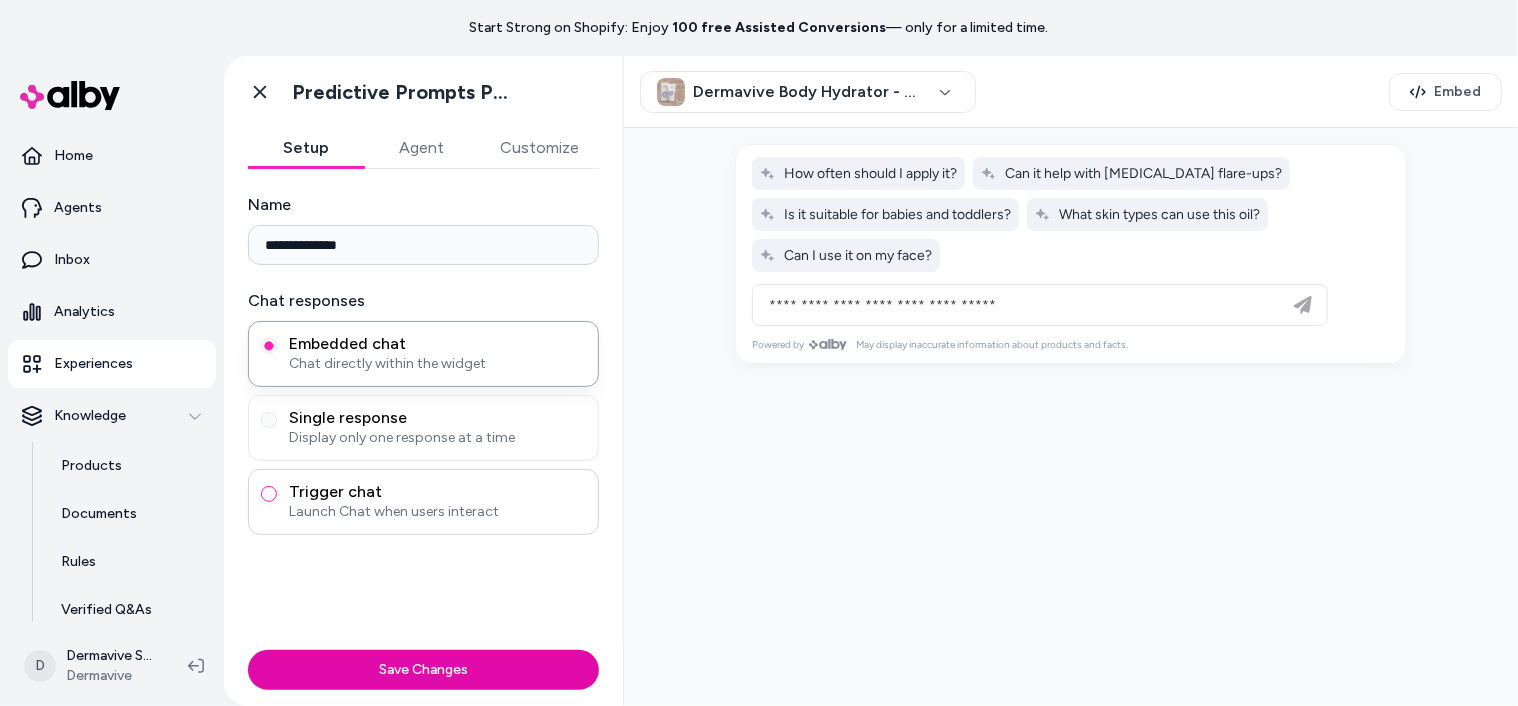 click on "Trigger chat Launch Chat when users interact" at bounding box center [269, 494] 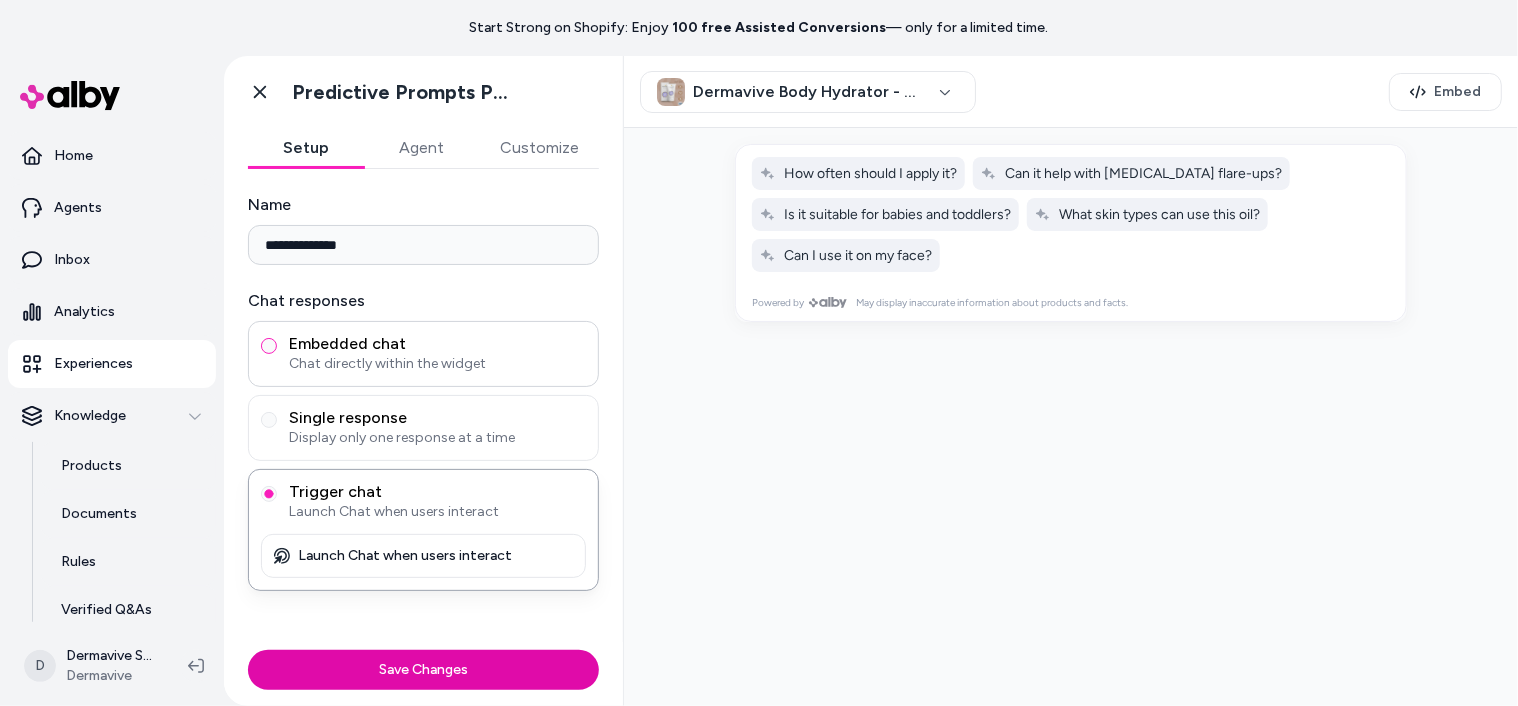 click on "Embedded chat Chat directly within the widget" at bounding box center (269, 346) 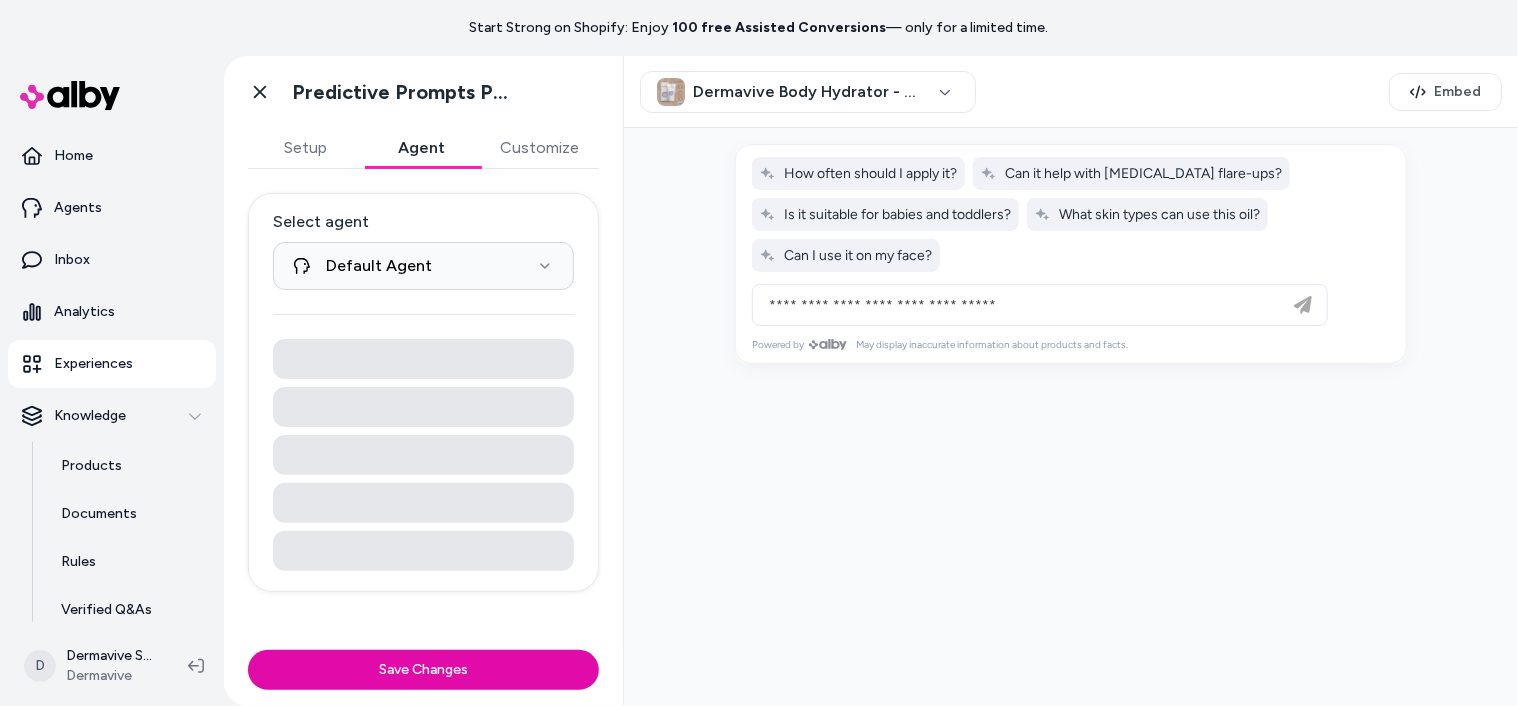 click on "Agent" at bounding box center (422, 148) 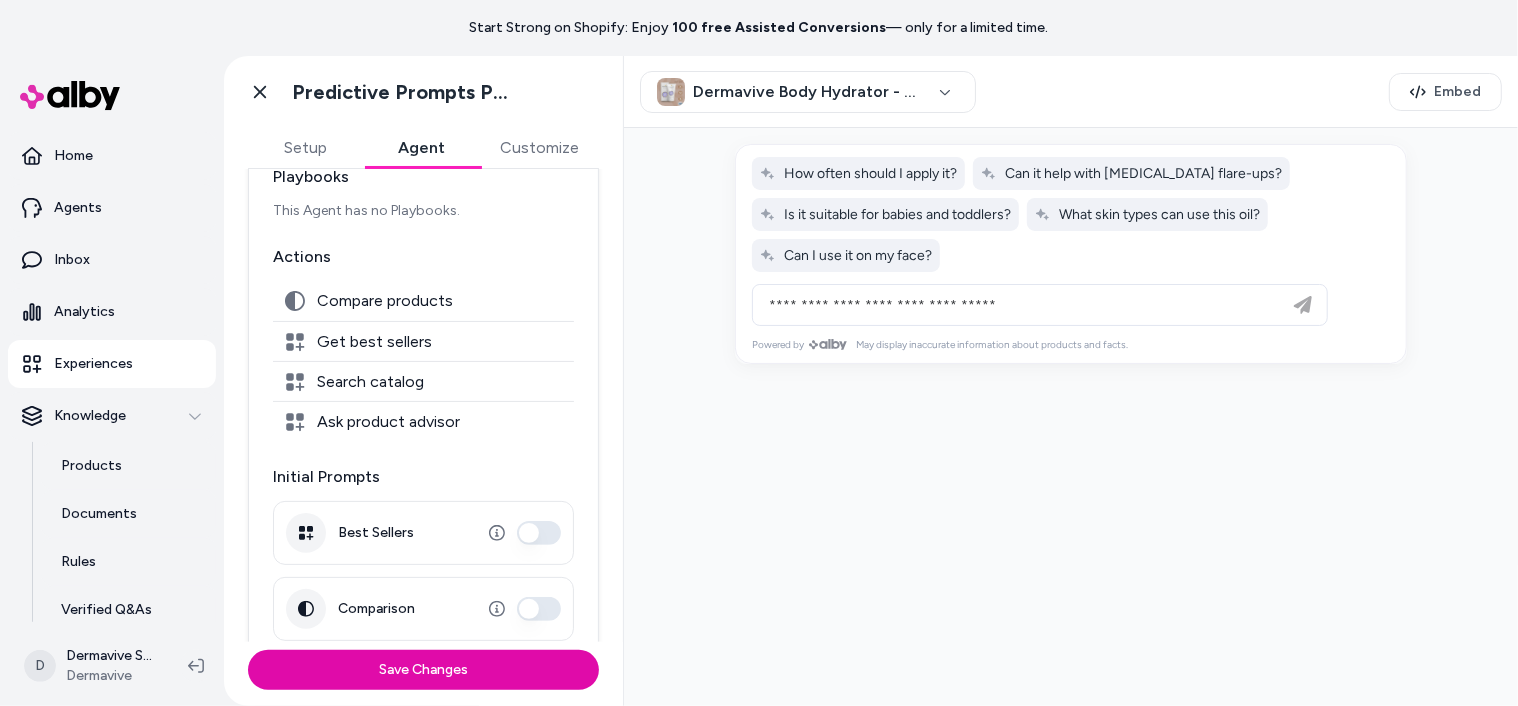scroll, scrollTop: 269, scrollLeft: 0, axis: vertical 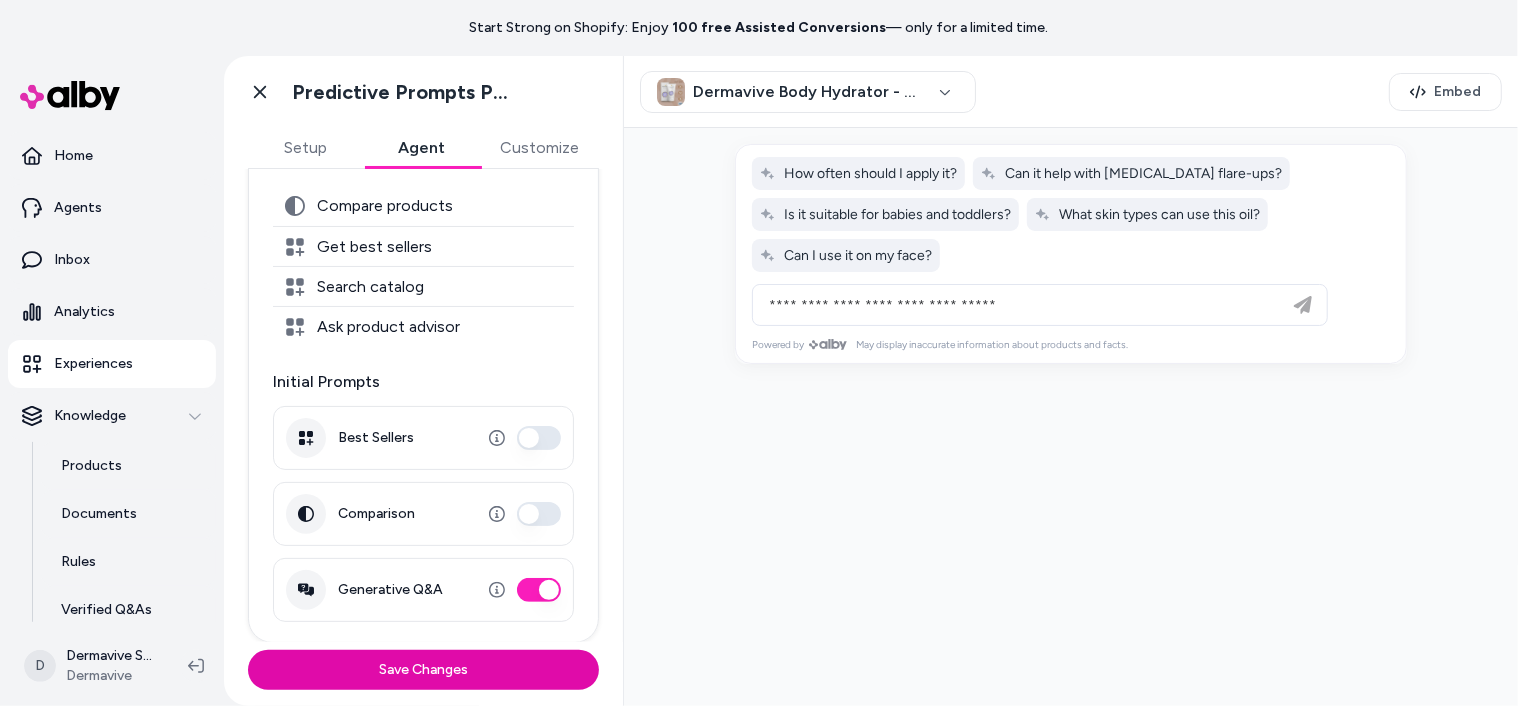 click on "Best Sellers" at bounding box center [539, 438] 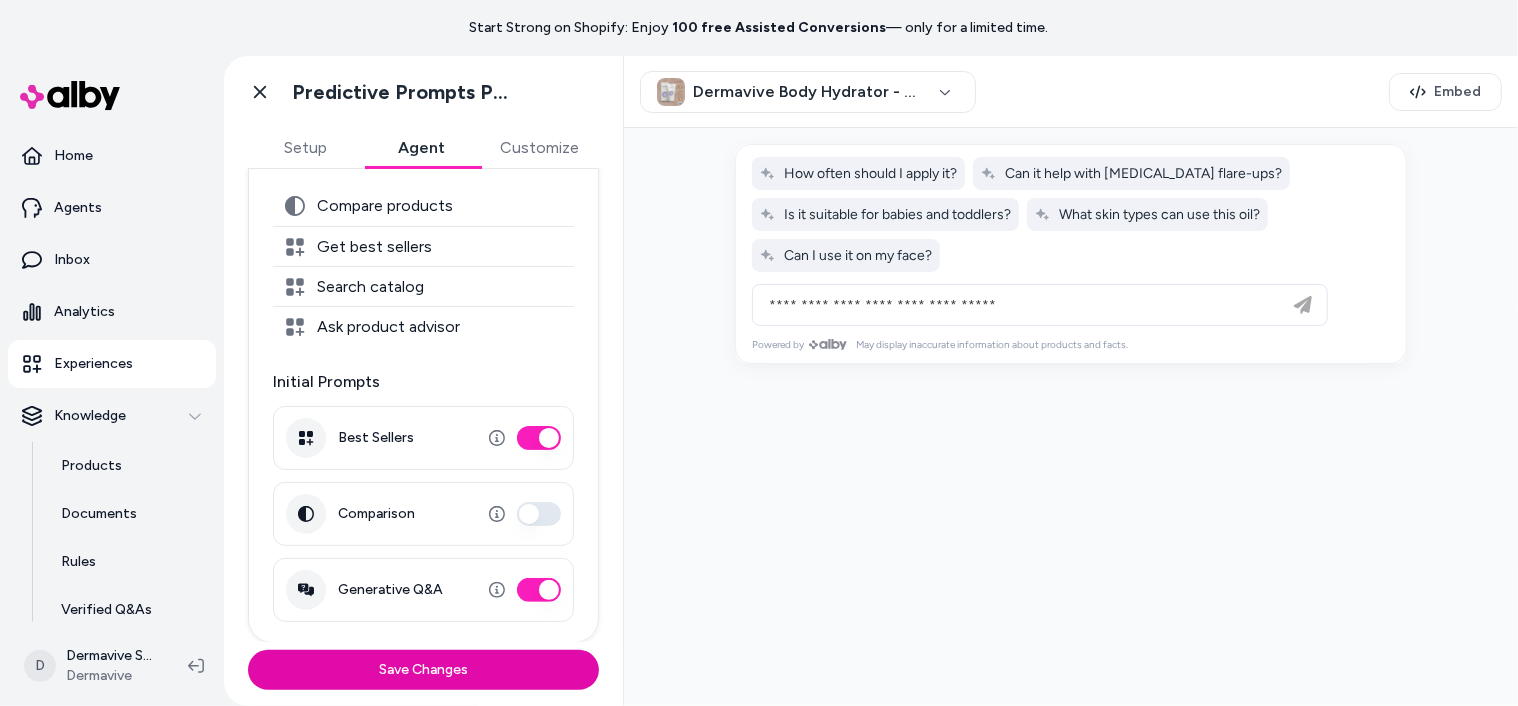 click on "Comparison" at bounding box center [539, 514] 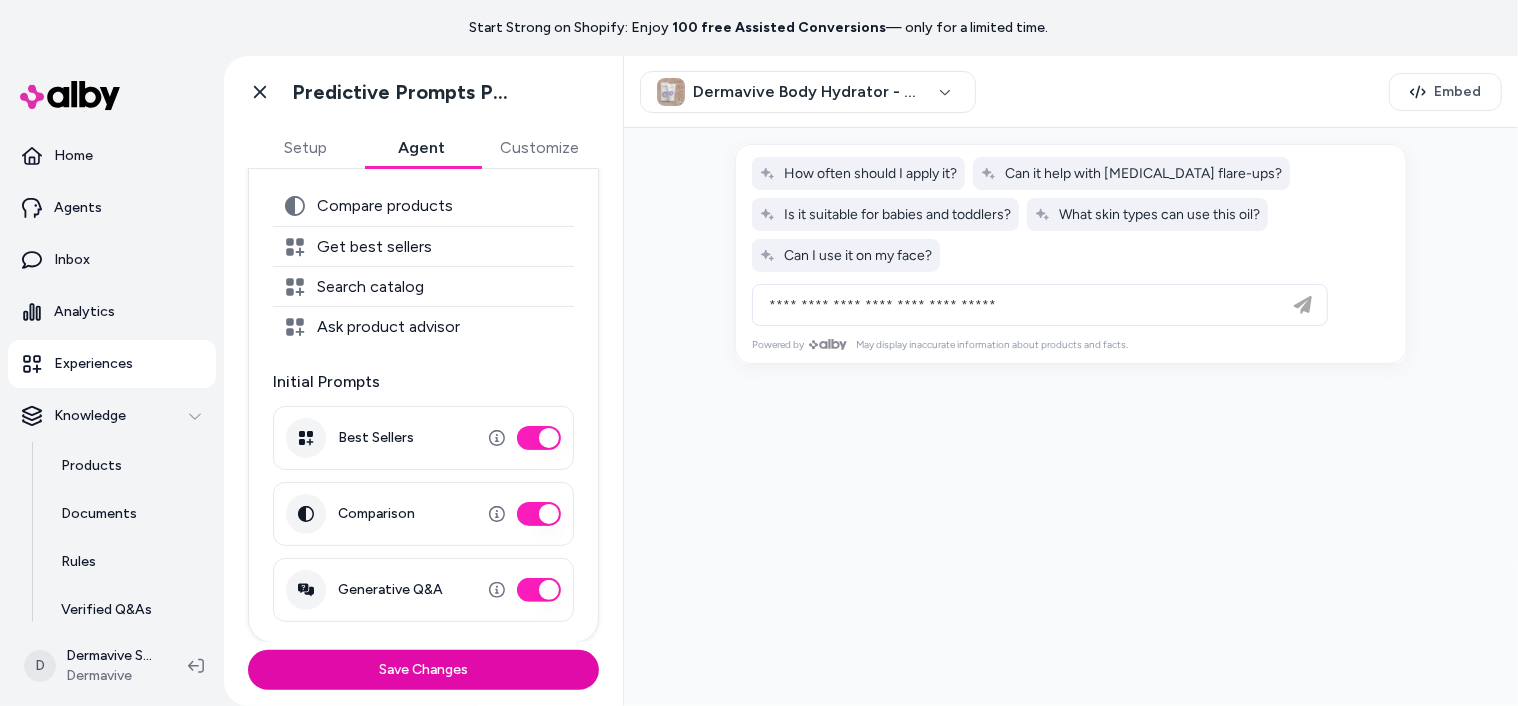 scroll, scrollTop: 100, scrollLeft: 0, axis: vertical 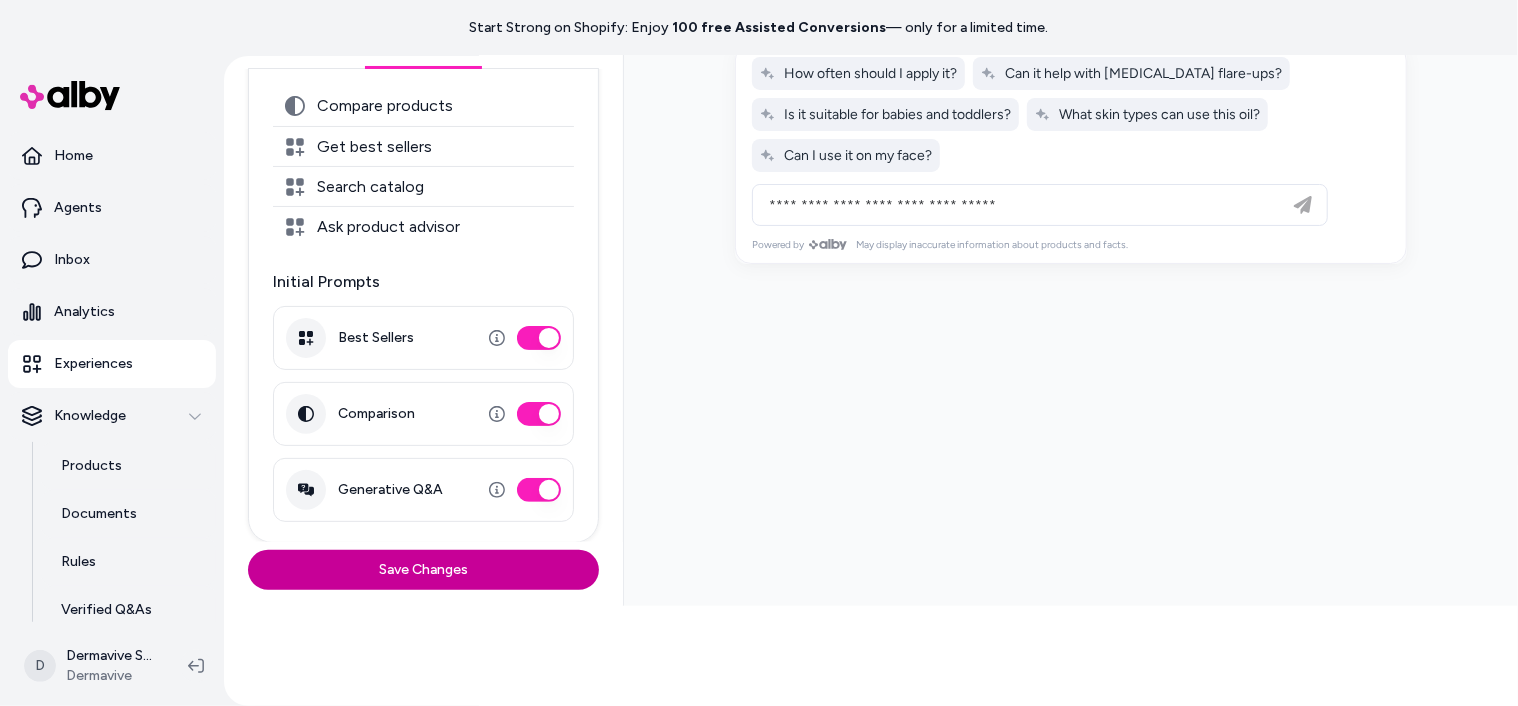 click on "Save Changes" at bounding box center [423, 570] 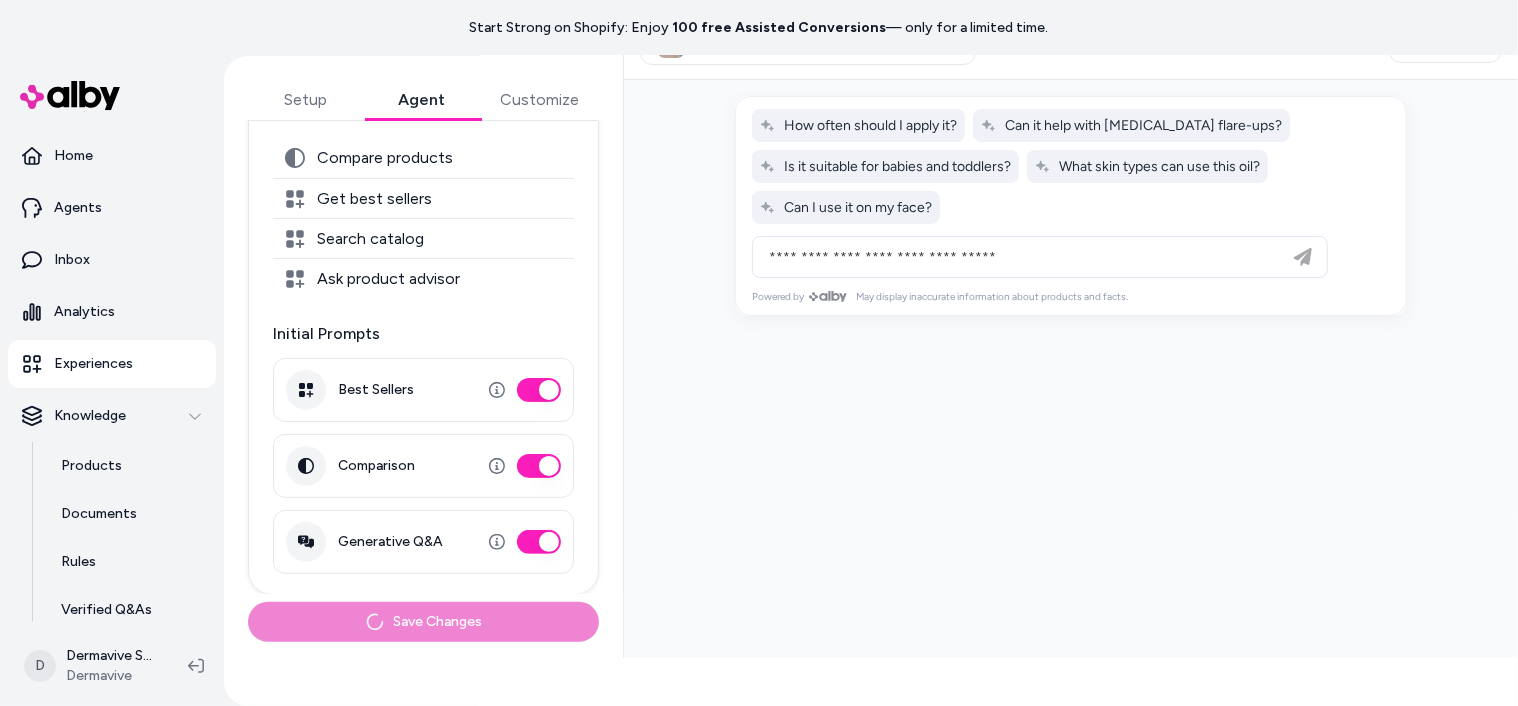 scroll, scrollTop: 0, scrollLeft: 0, axis: both 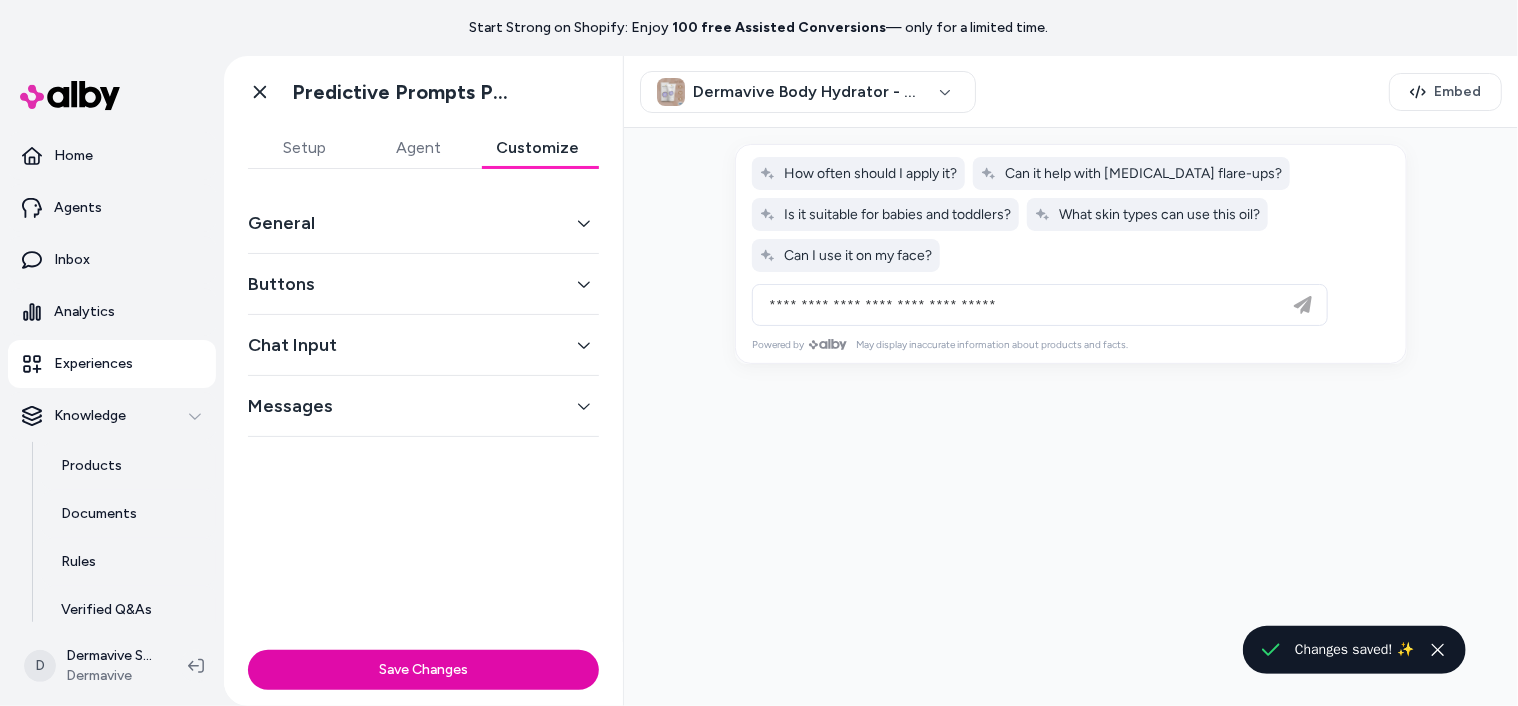 click on "Customize" at bounding box center (537, 148) 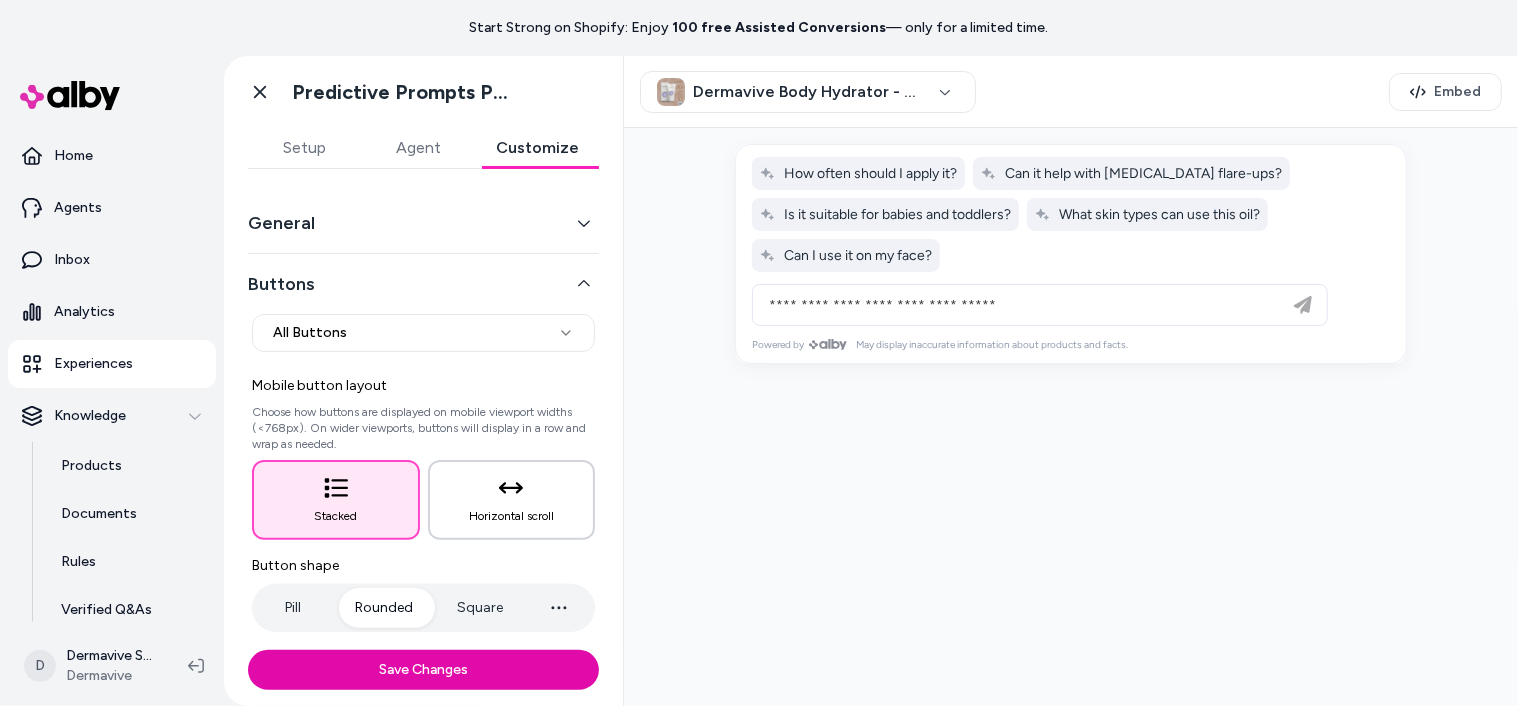click on "Horizontal scroll" at bounding box center [512, 500] 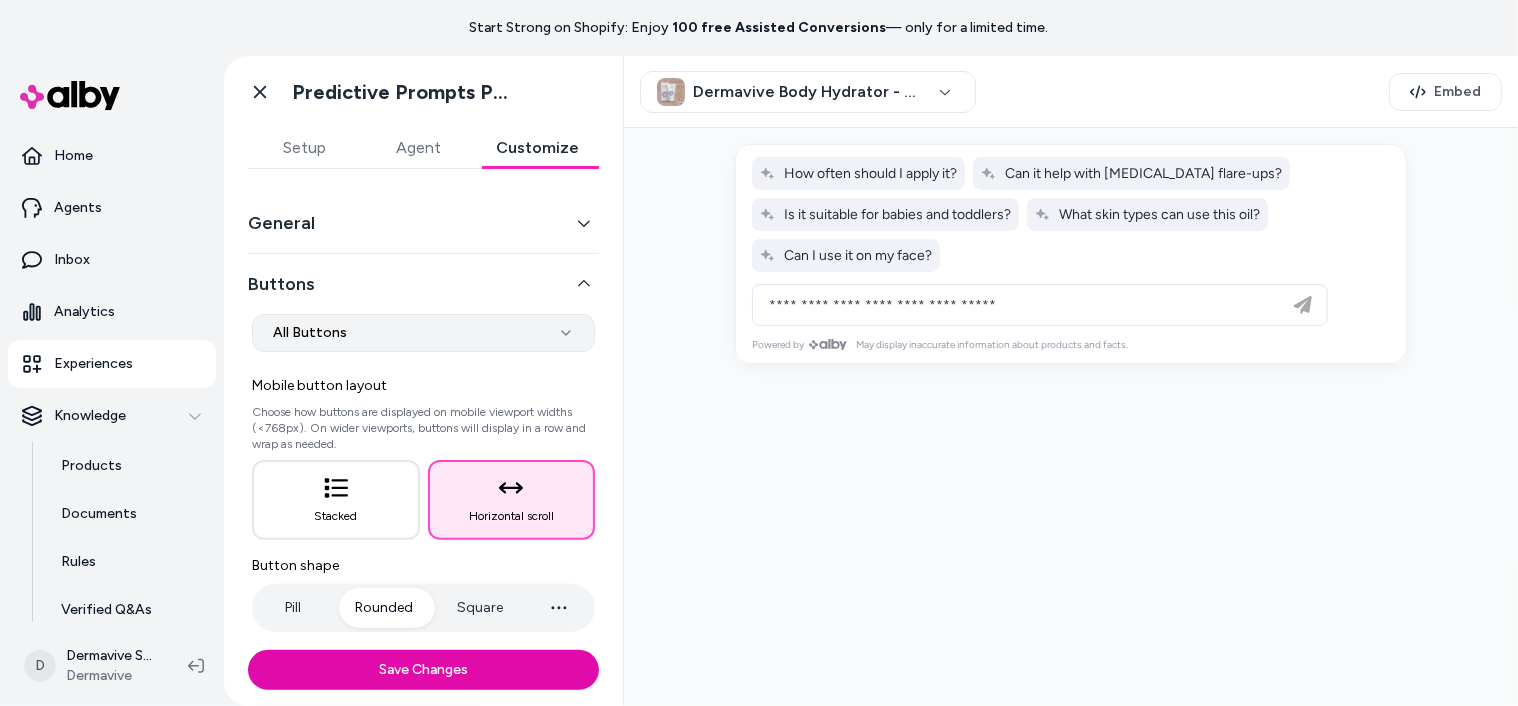 click on "**********" at bounding box center (759, 353) 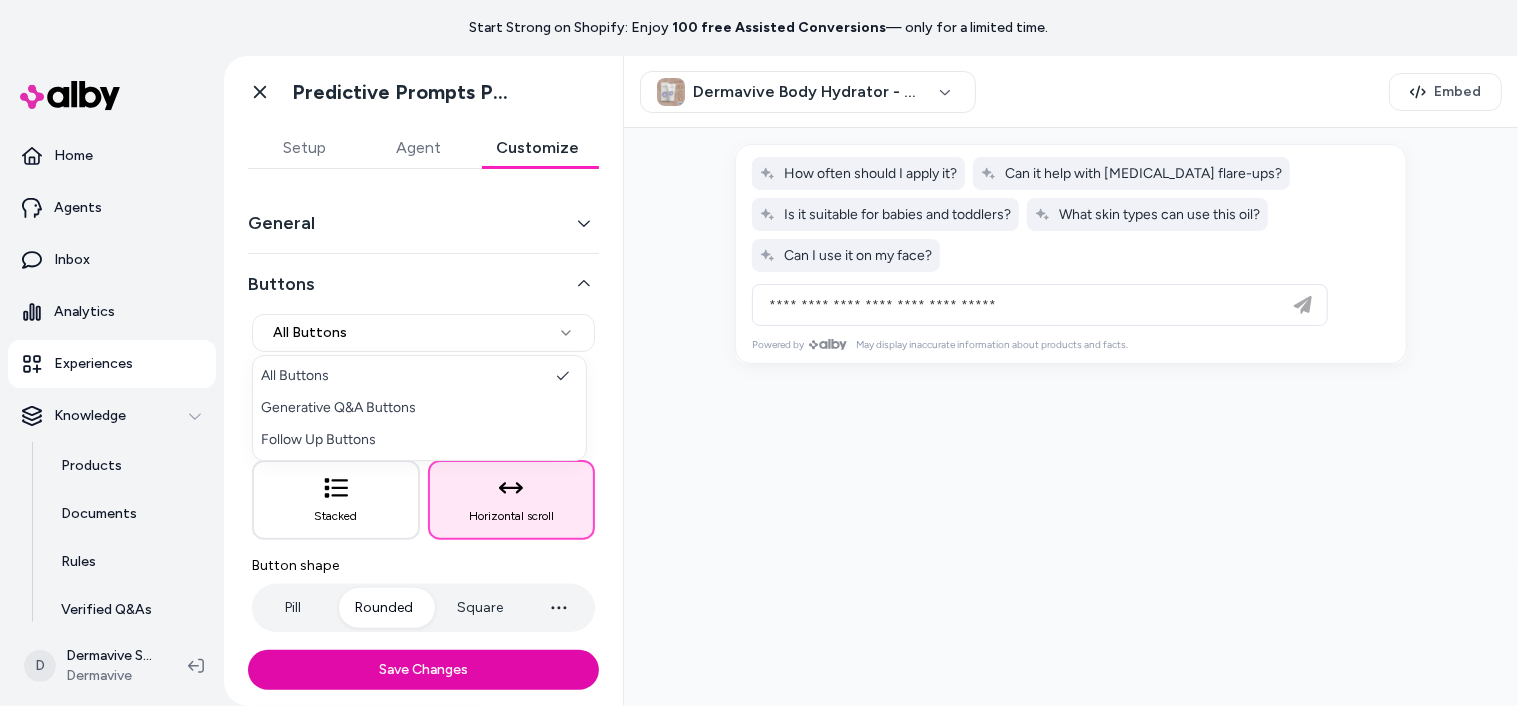 click on "**********" at bounding box center (759, 353) 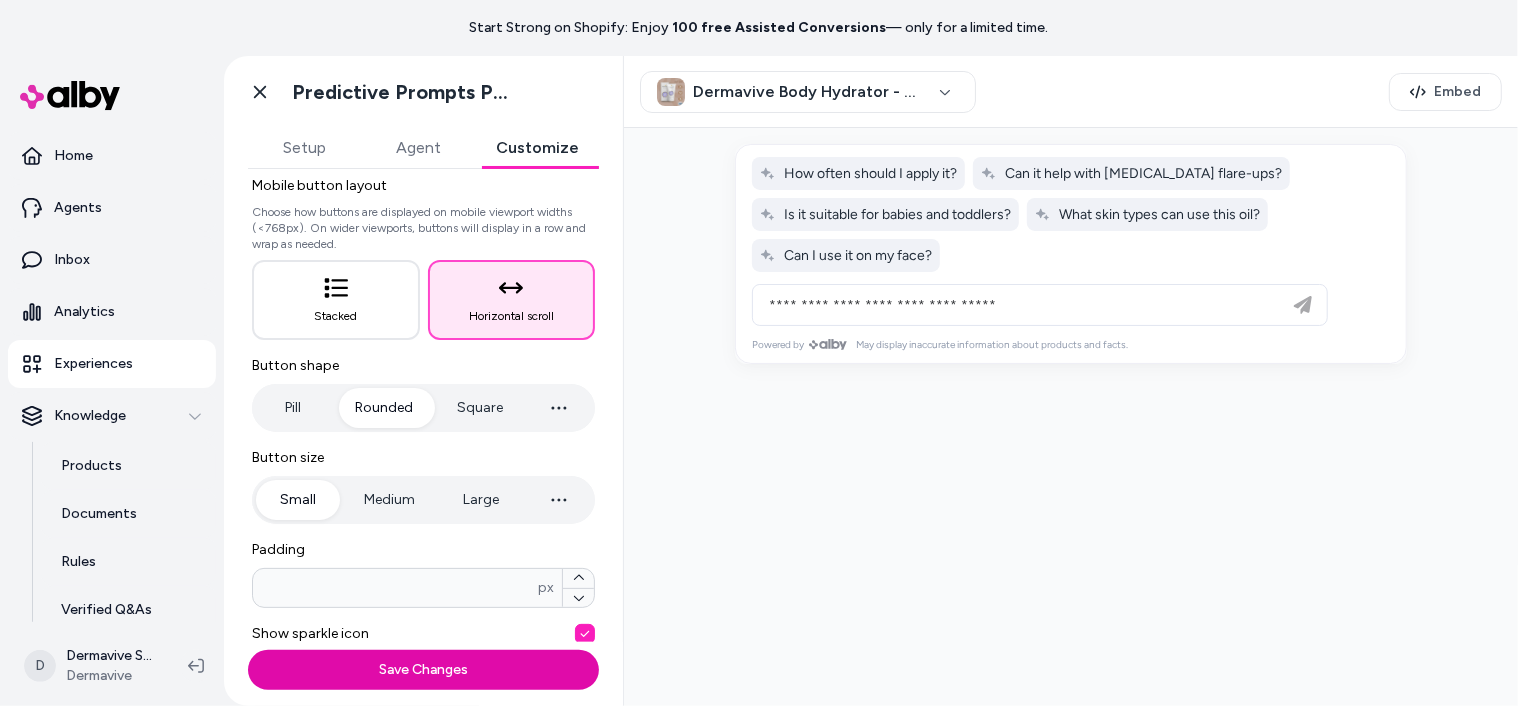 scroll, scrollTop: 380, scrollLeft: 0, axis: vertical 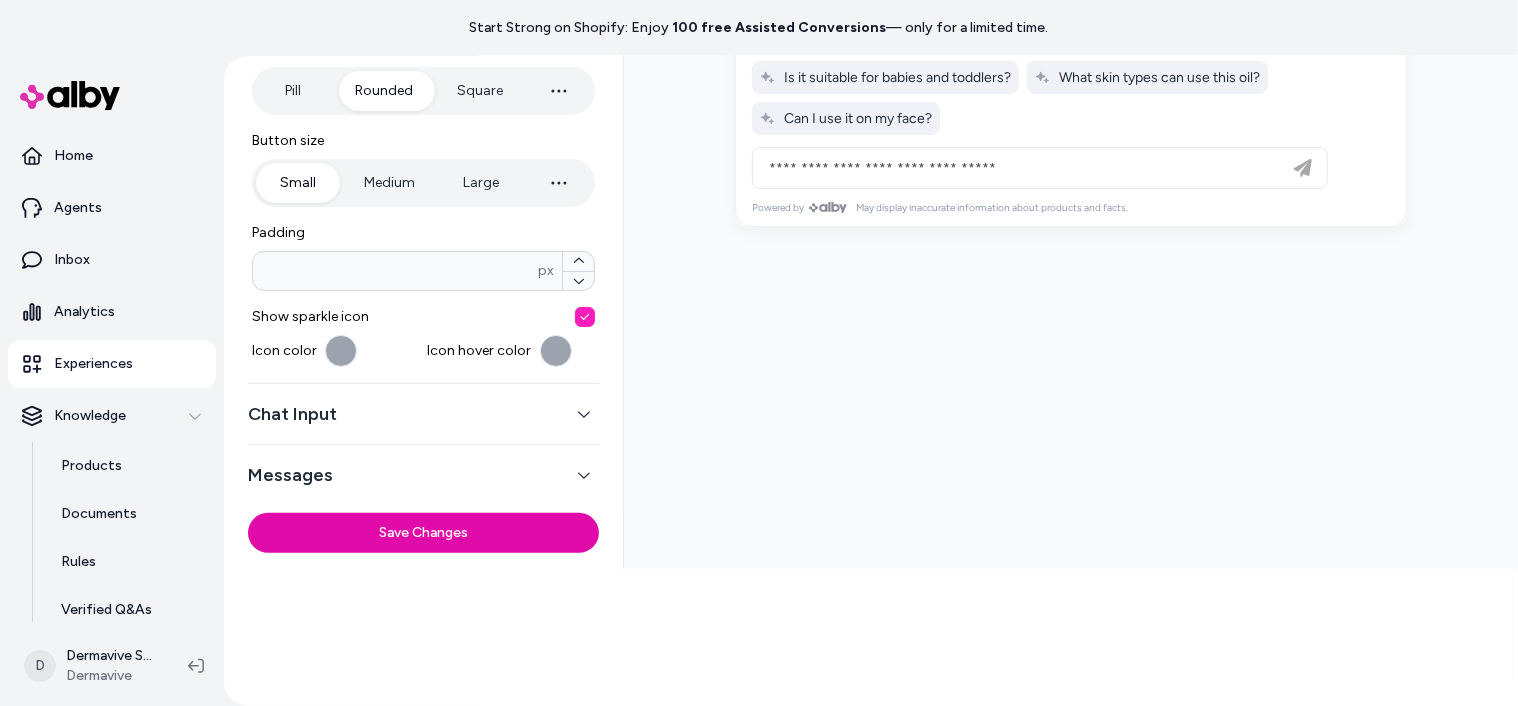 click on "Chat Input" at bounding box center [423, 414] 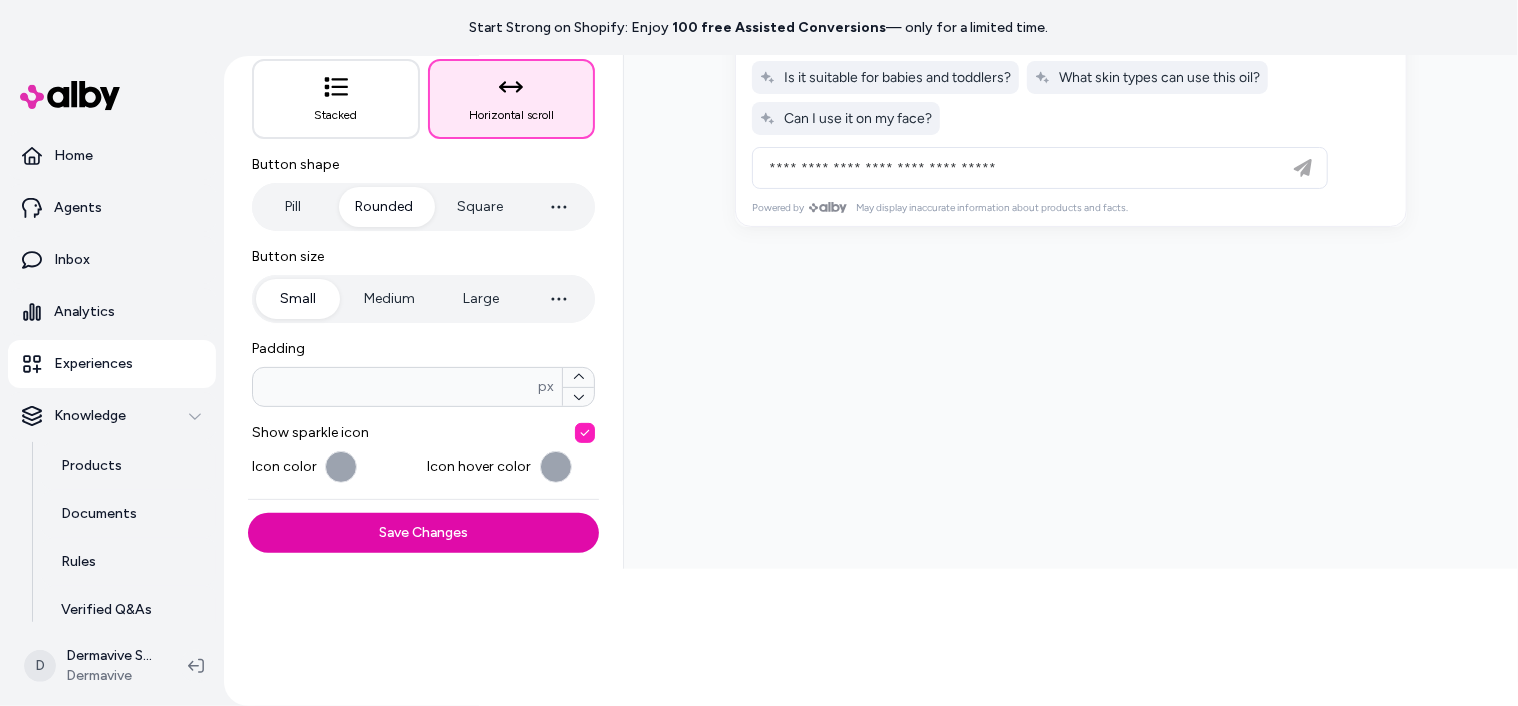 scroll, scrollTop: 159, scrollLeft: 0, axis: vertical 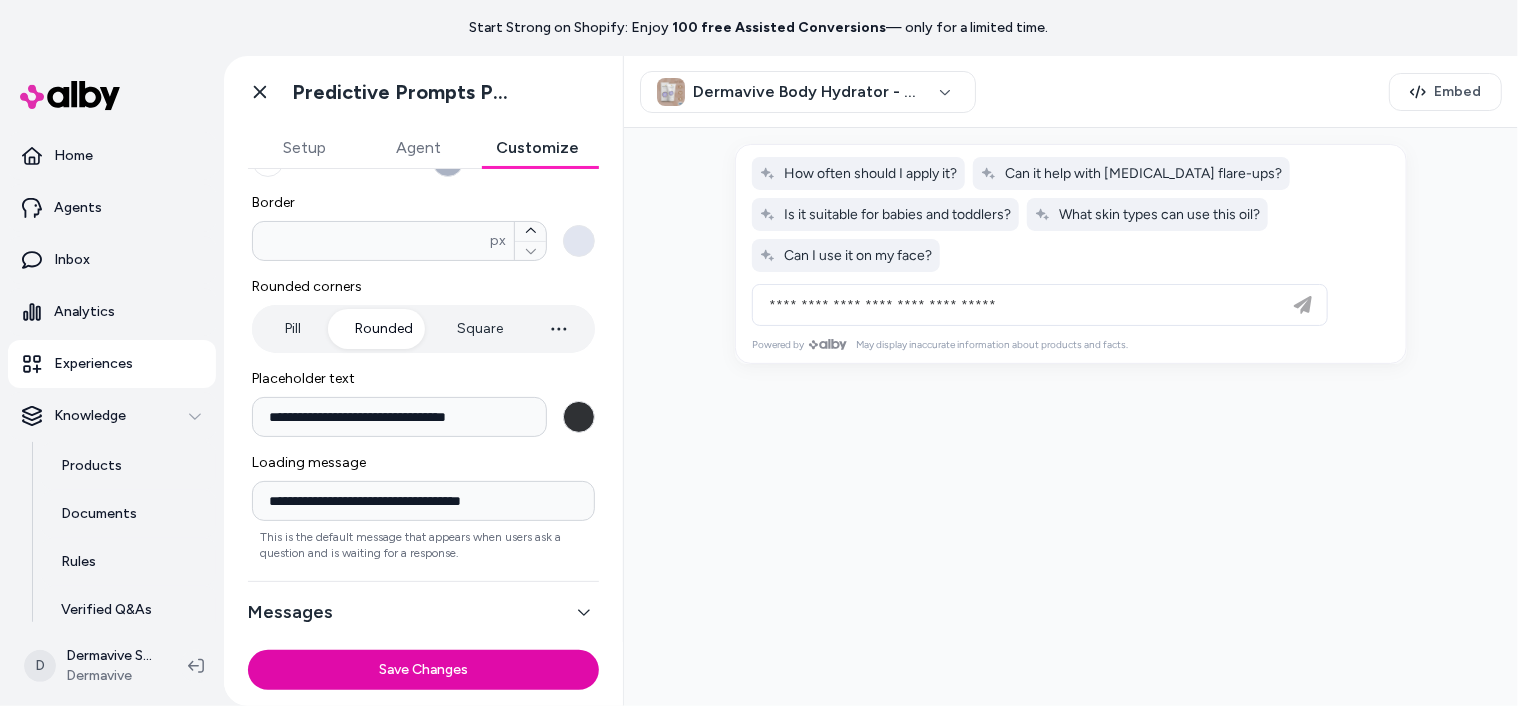 click on "Messages" at bounding box center (423, 612) 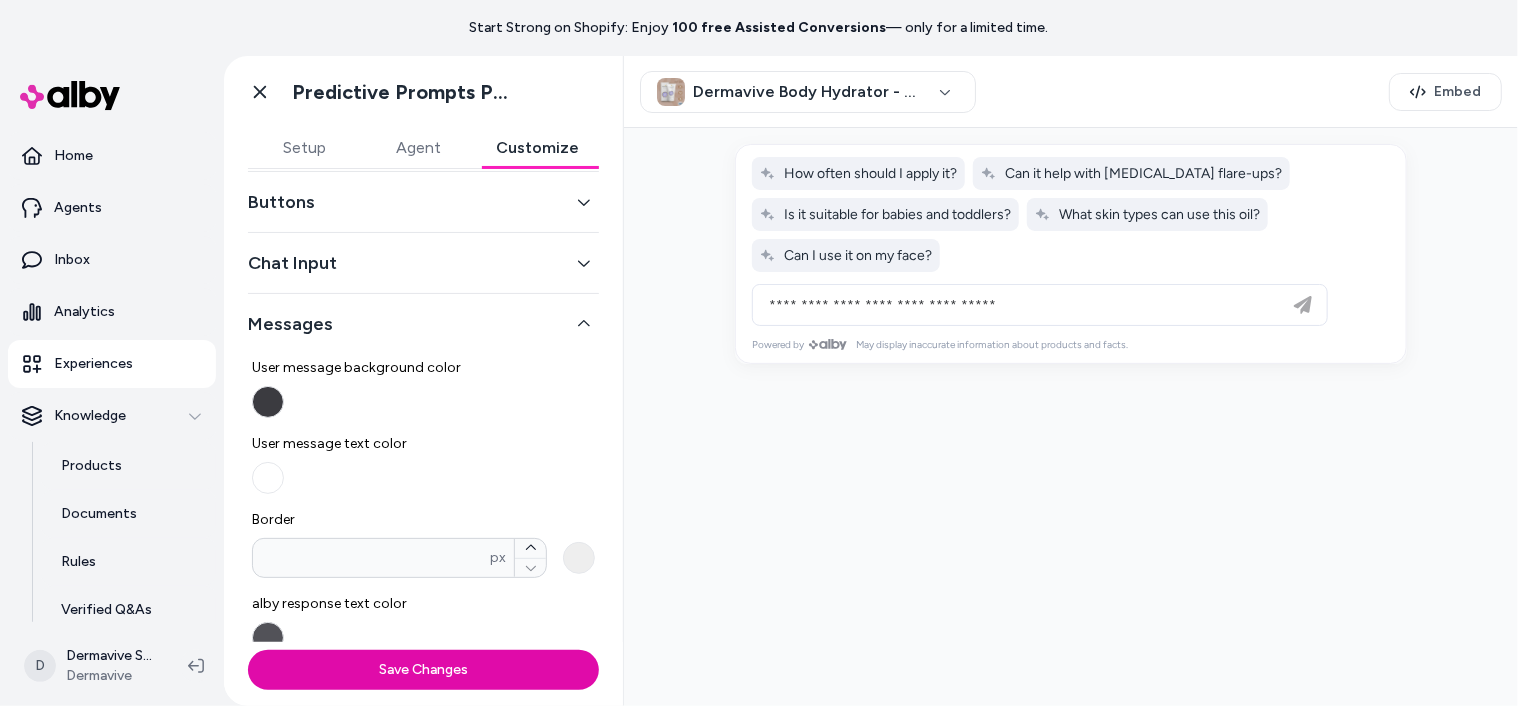 scroll, scrollTop: 0, scrollLeft: 0, axis: both 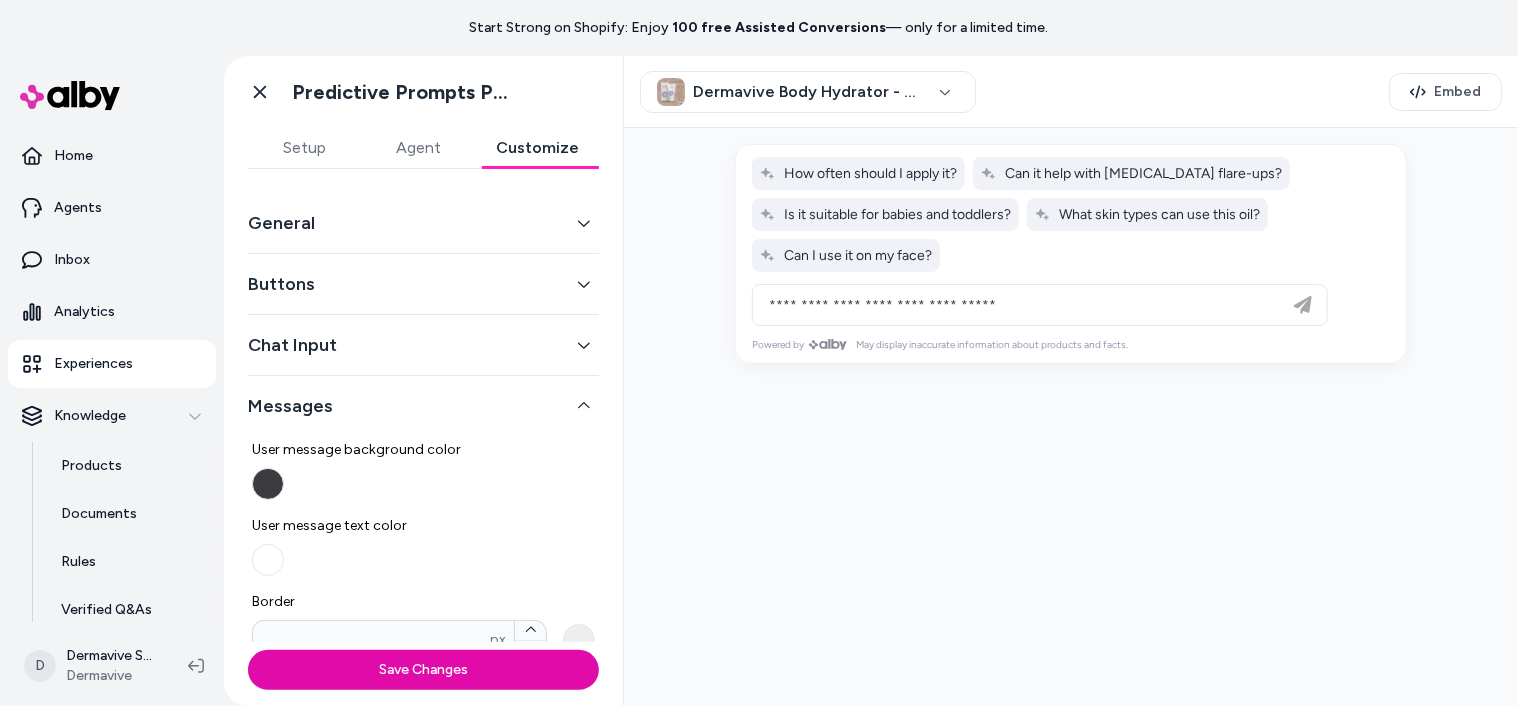 click on "Buttons" at bounding box center [423, 284] 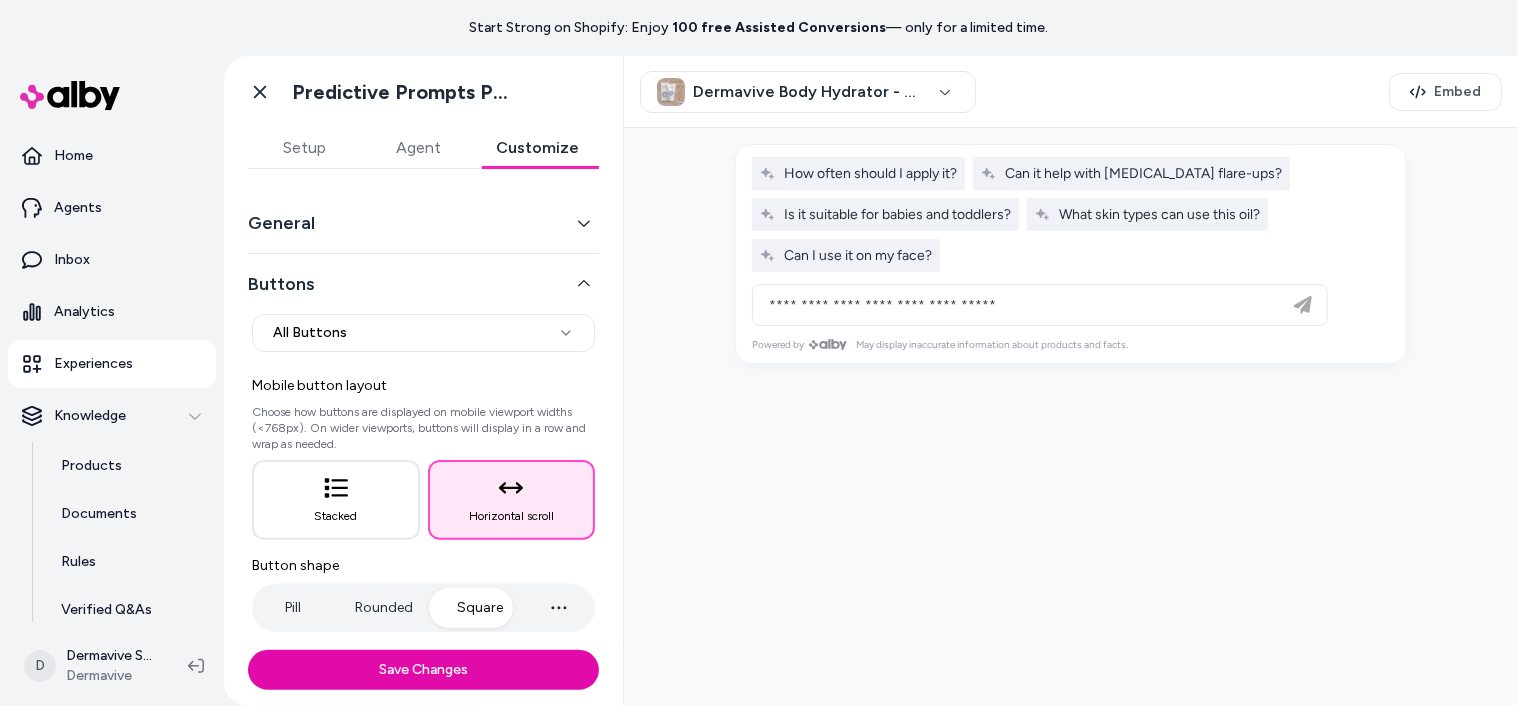 click on "Square" at bounding box center [480, 608] 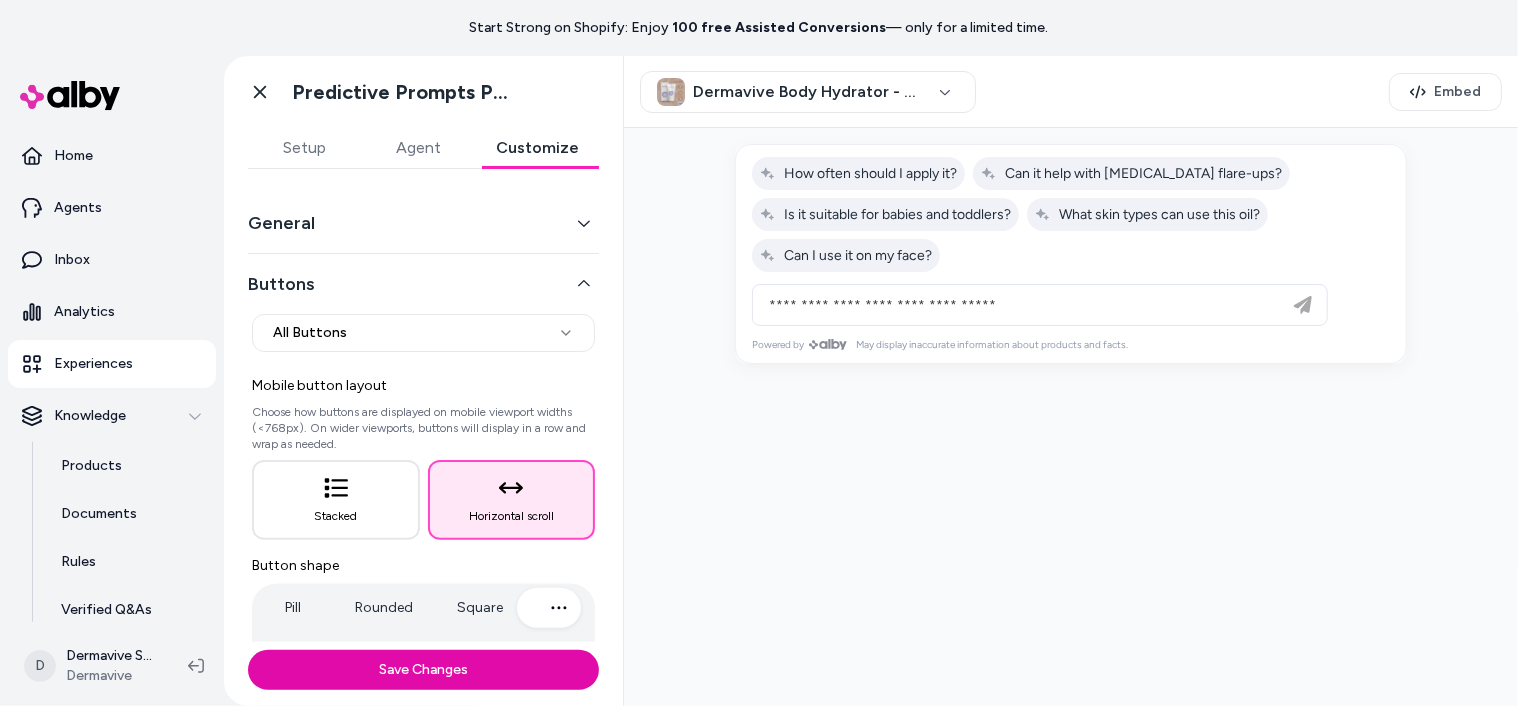 click 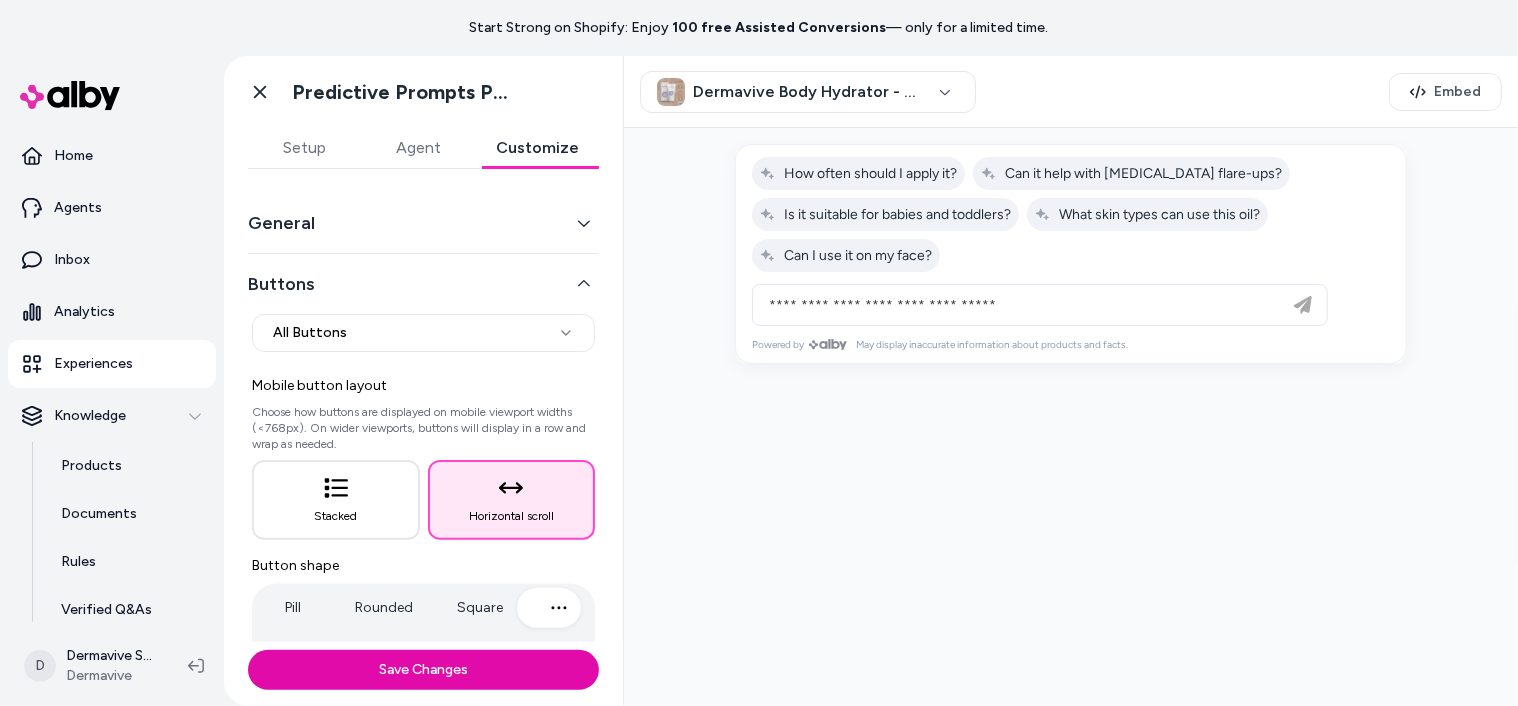 click on "Square" at bounding box center [480, 608] 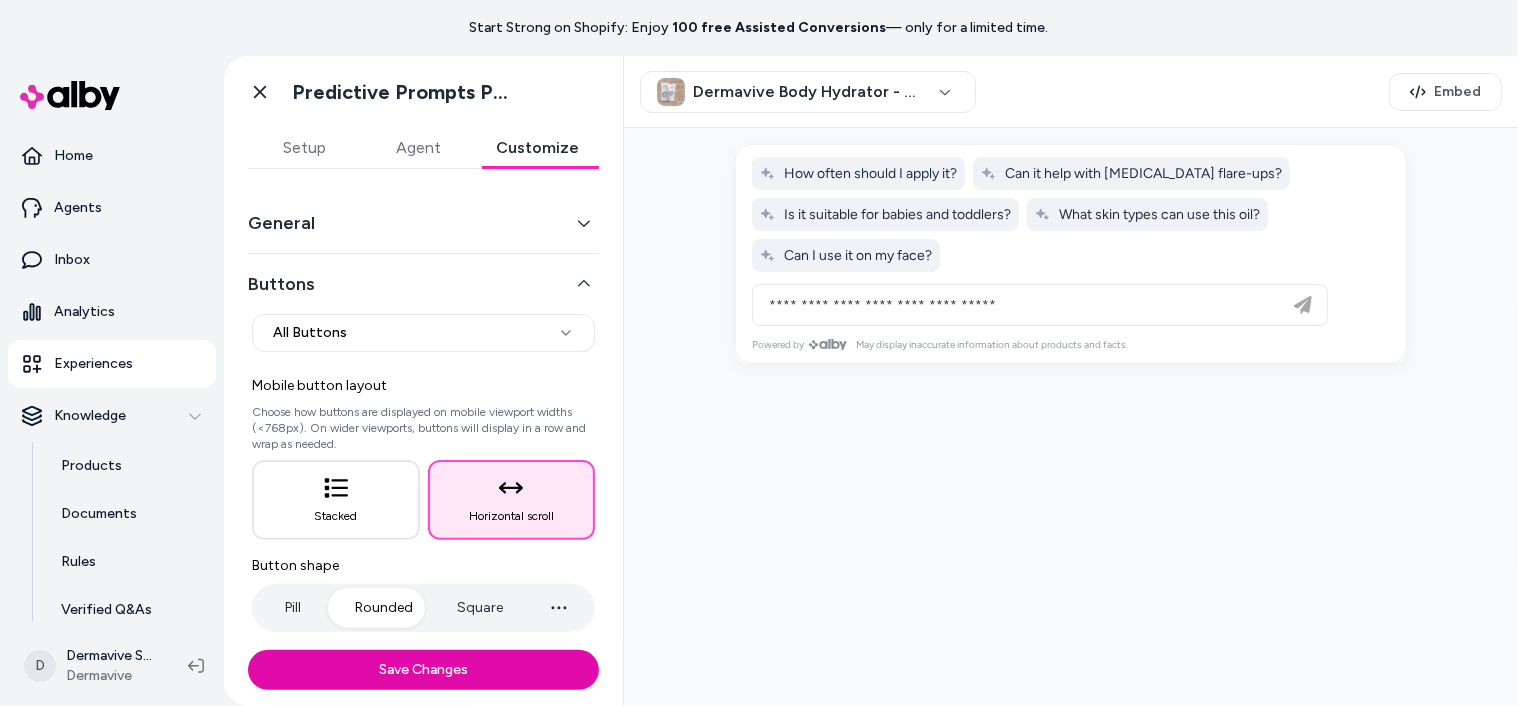 click on "Rounded" at bounding box center (384, 608) 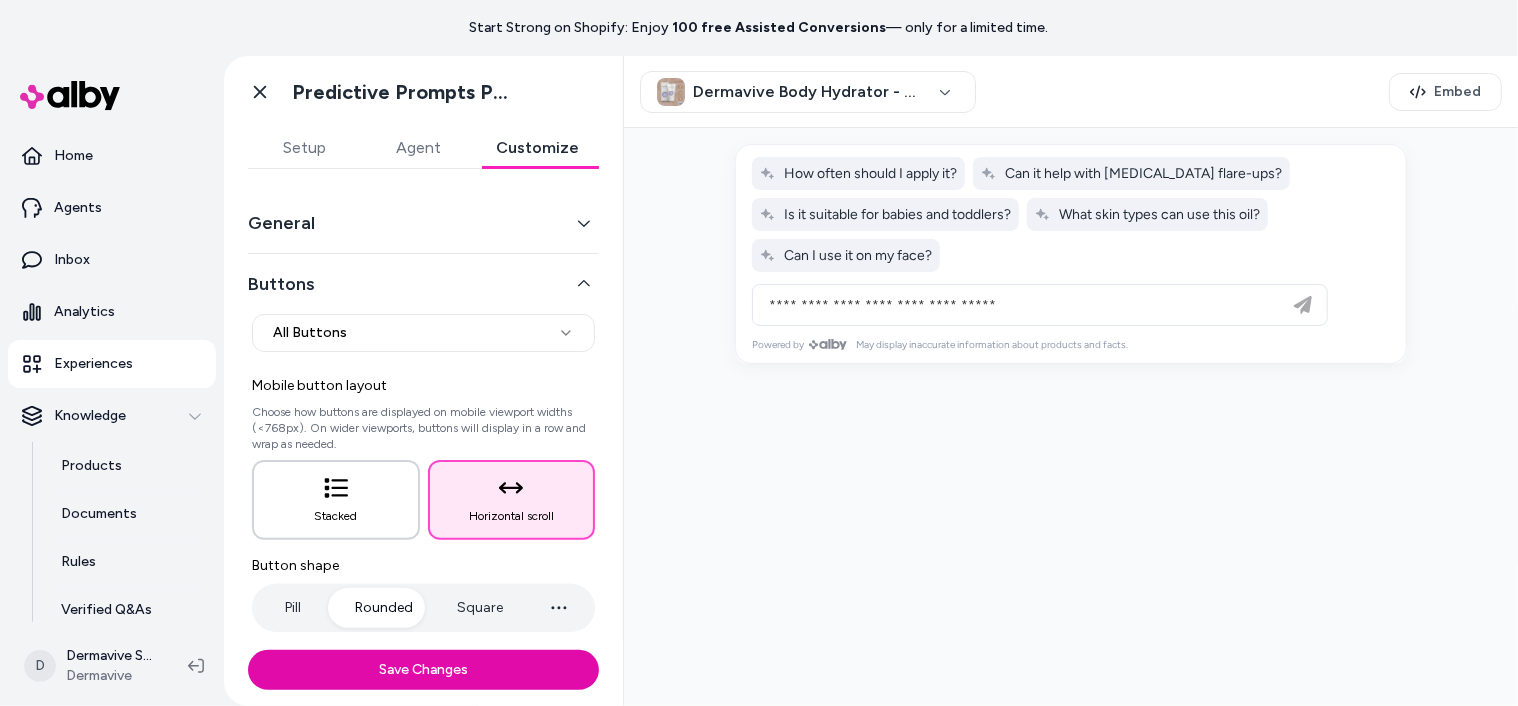 click on "Stacked" at bounding box center (336, 500) 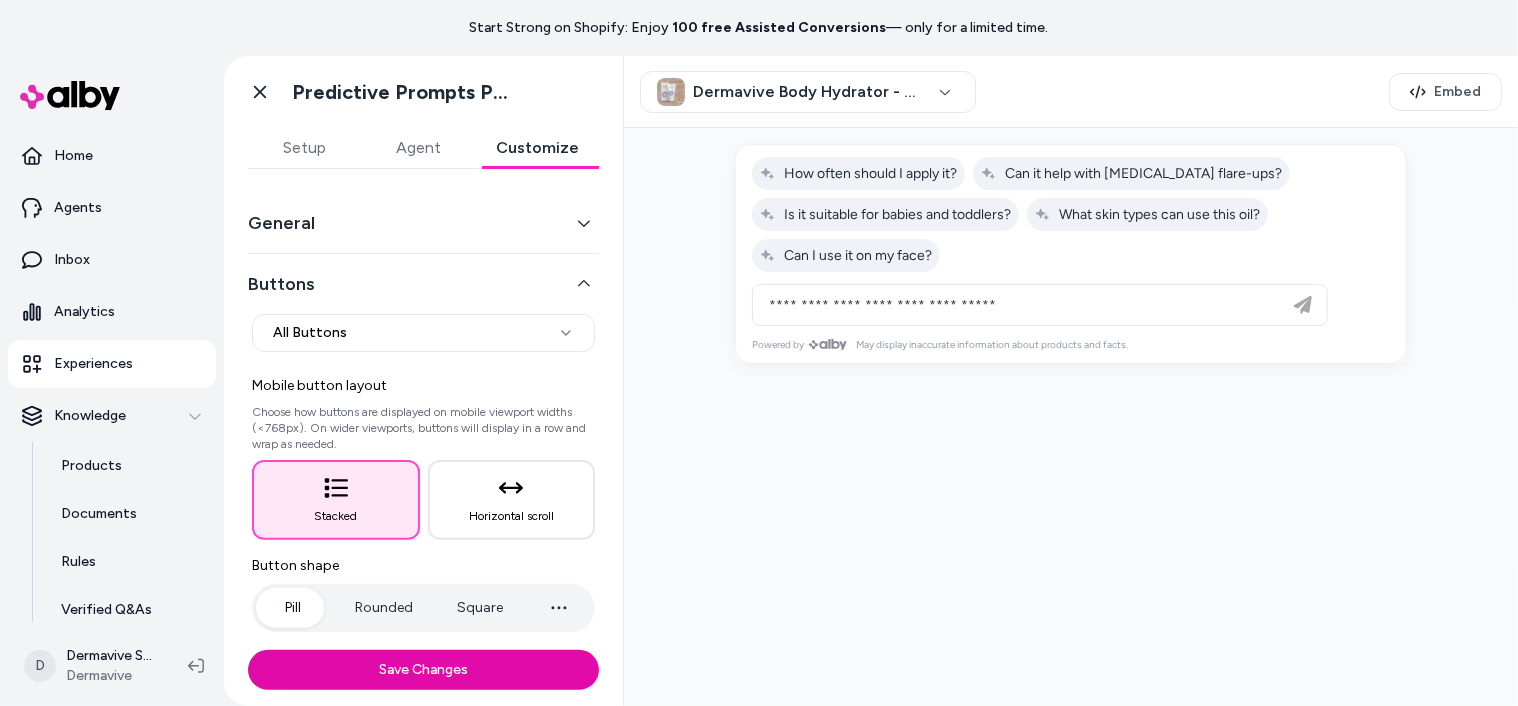 click on "Pill" at bounding box center [293, 608] 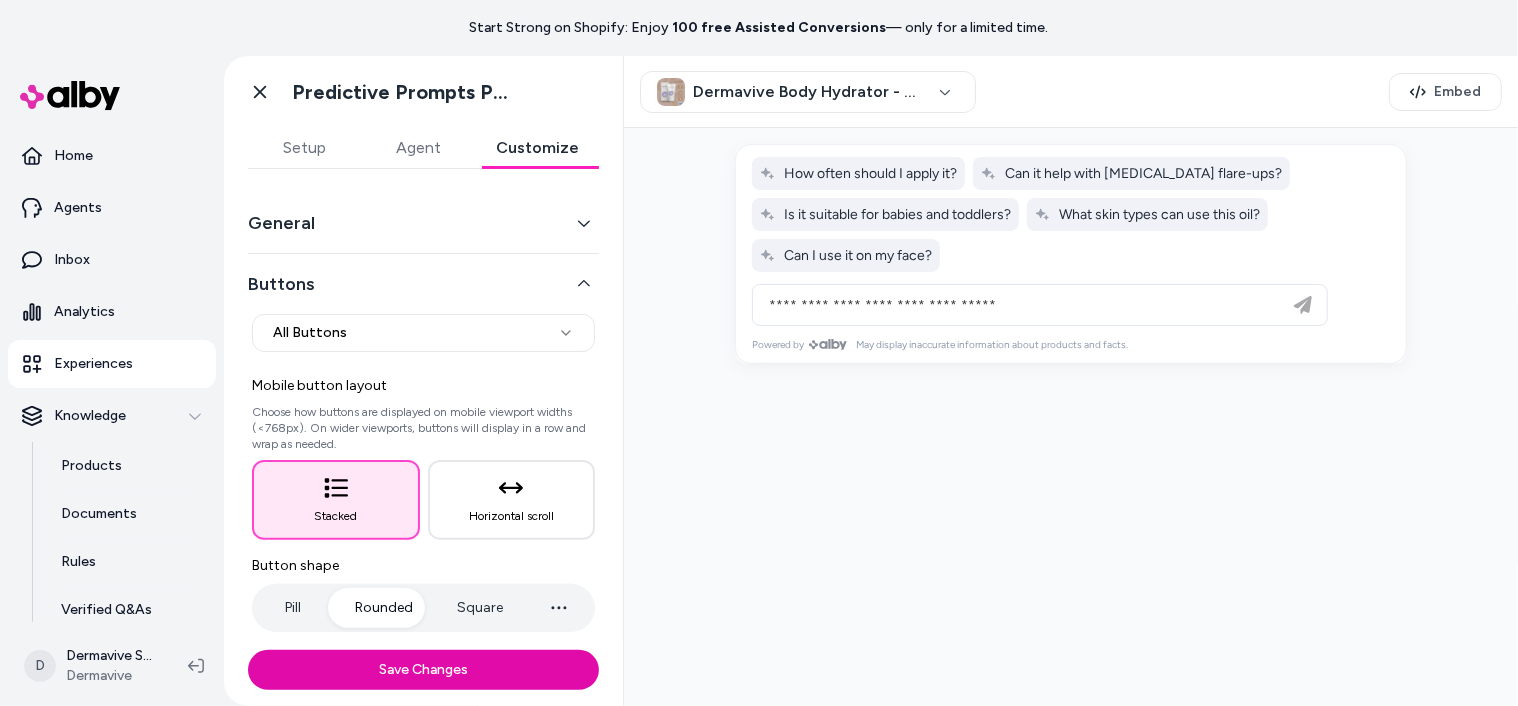 click on "Rounded" at bounding box center [384, 608] 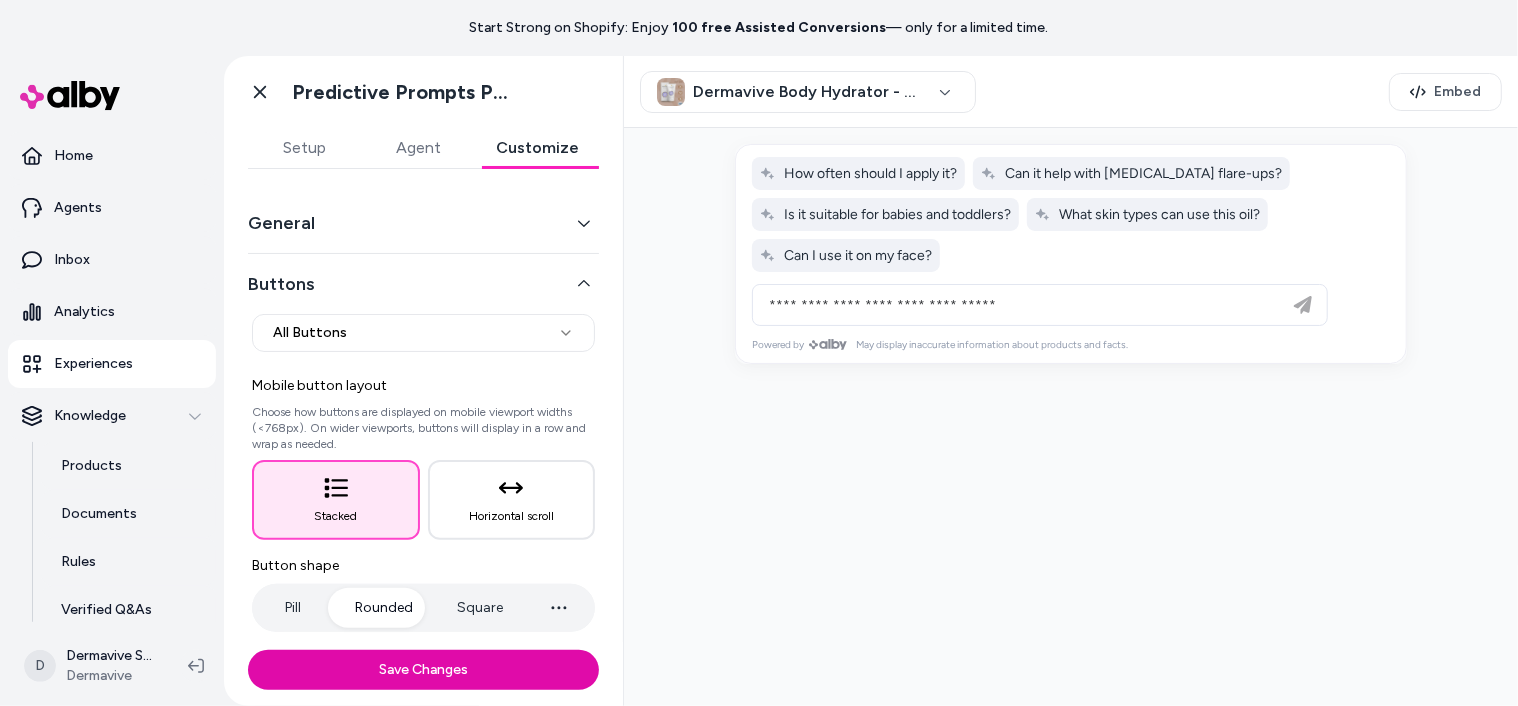 click on "Rounded" at bounding box center [384, 608] 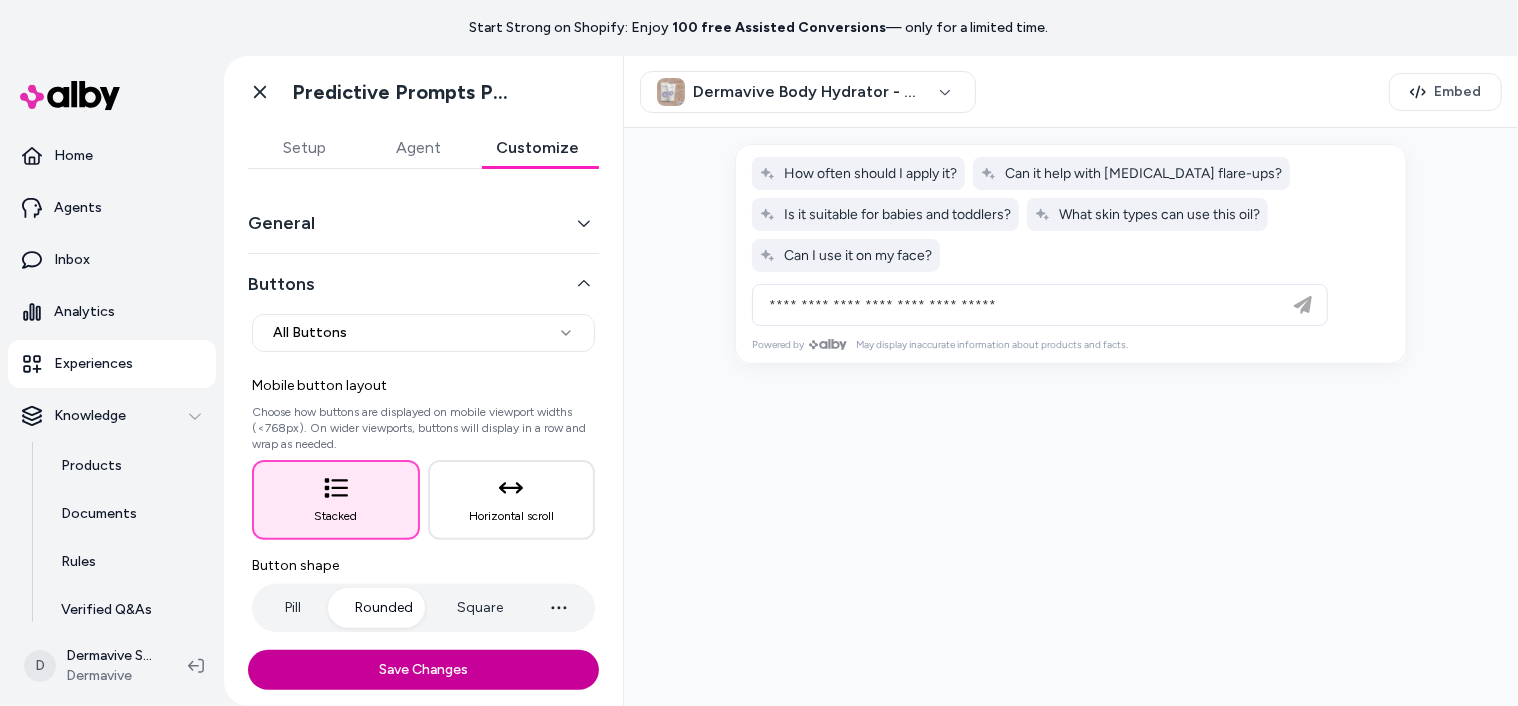 click on "Save Changes" at bounding box center [423, 670] 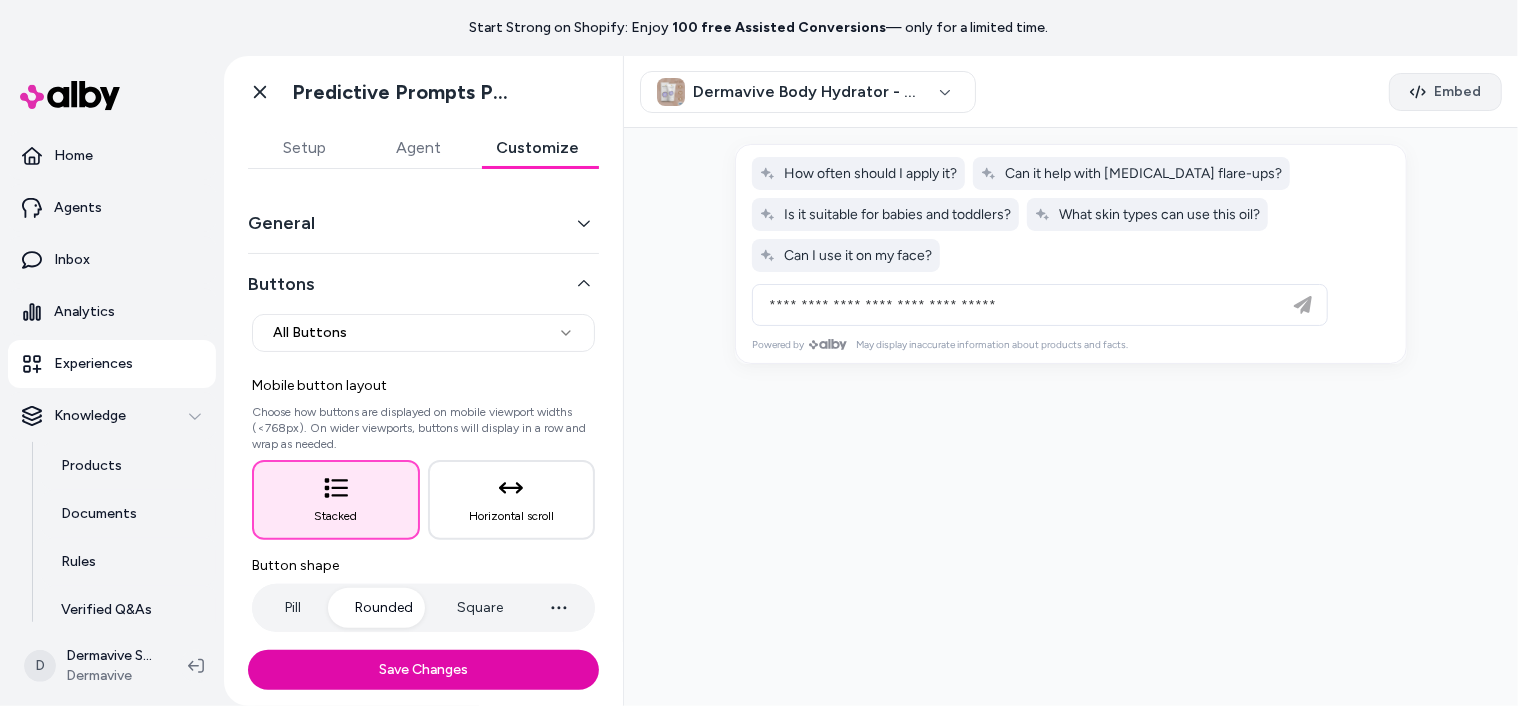 click on "Embed" at bounding box center (1457, 92) 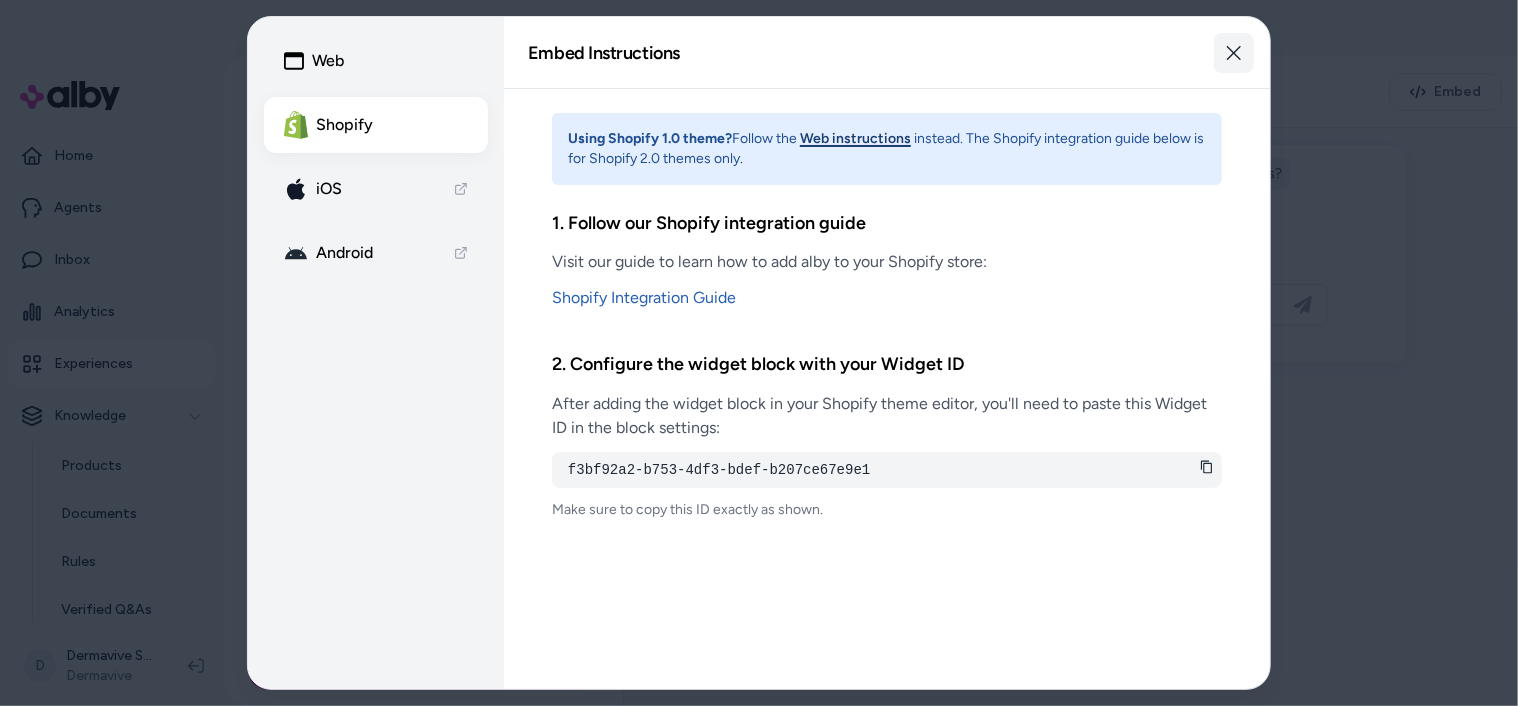 click 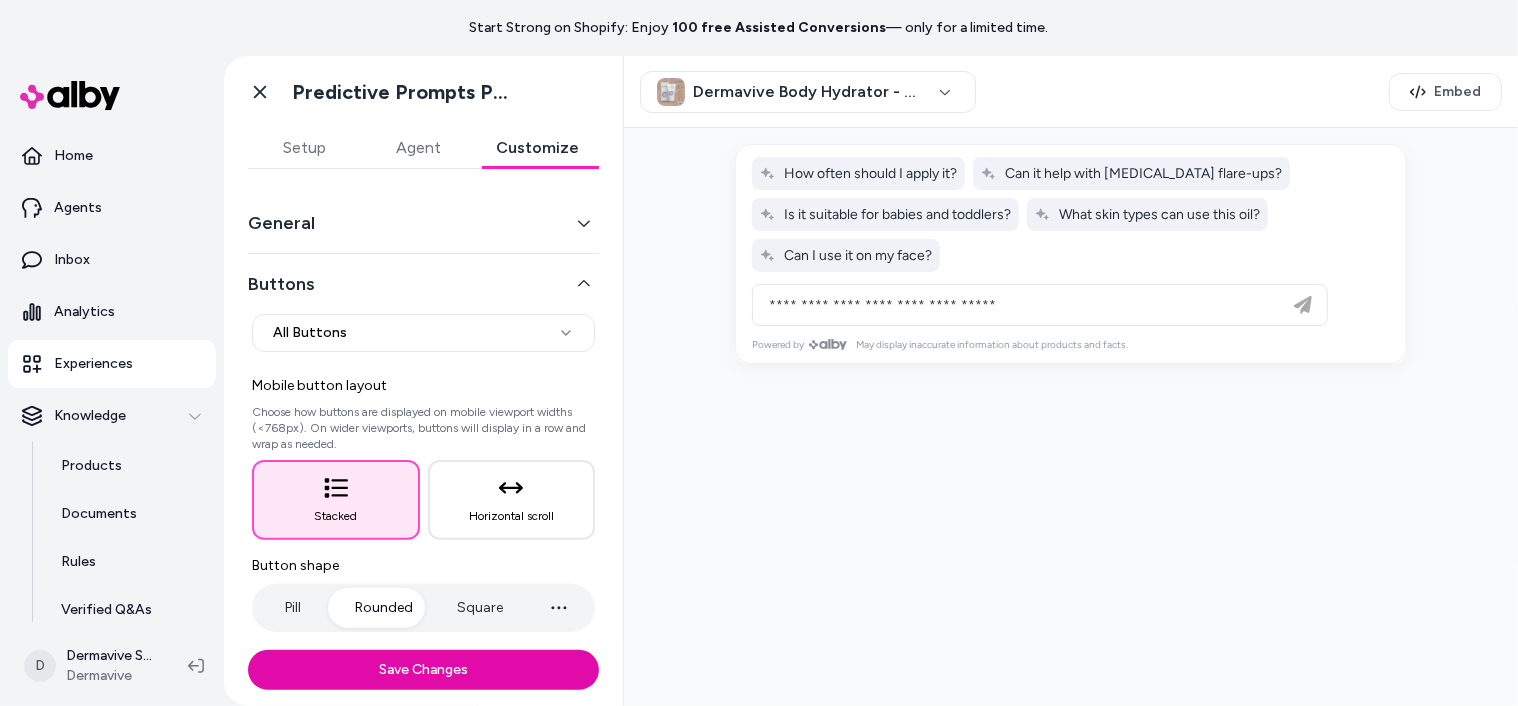 click on "Experiences" at bounding box center [93, 364] 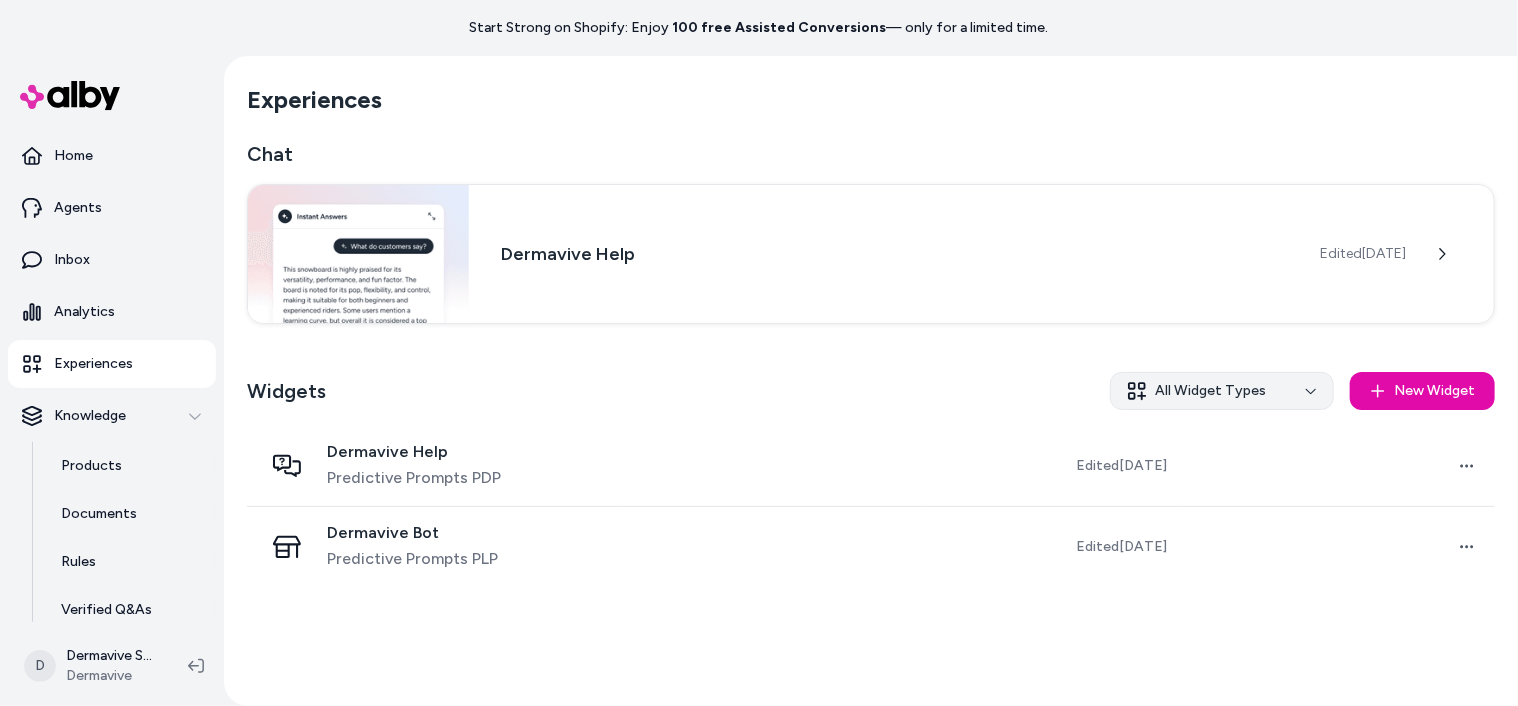 click on "Start Strong on Shopify: Enjoy   100 free Assisted Conversions  — only for a limited time. Home Agents Inbox Analytics Experiences Knowledge Products Documents Rules Verified Q&As Reviews Survey Questions Integrations D Dermavive Shopify Dermavive Experiences Chat Dermavive Help Edited  [DATE] Widgets All Widget Types   New Widget Dermavive Help Predictive Prompts PDP Edited  [DATE] Open menu Dermavive Bot Predictive Prompts PLP Edited  [DATE] Open menu" at bounding box center (759, 353) 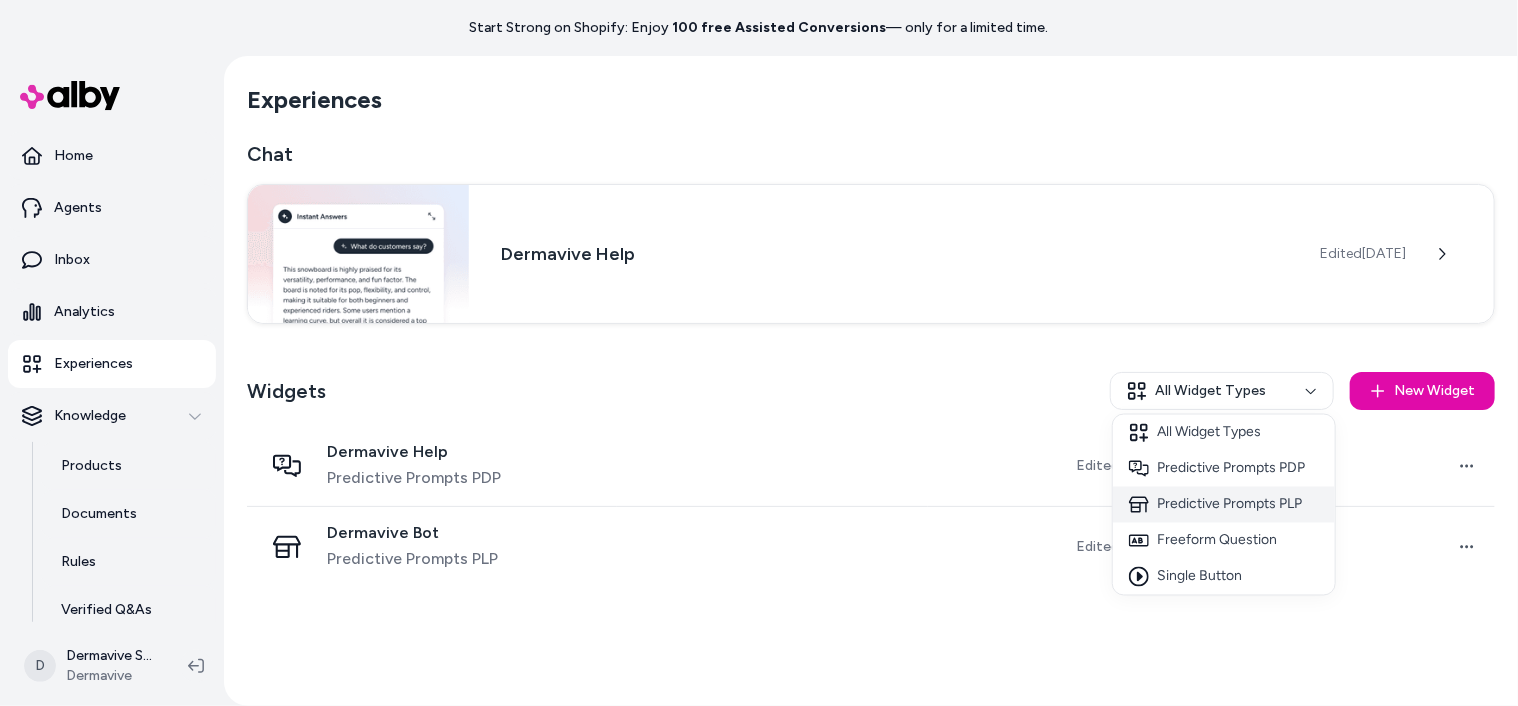click on "Predictive Prompts PLP" at bounding box center (1224, 505) 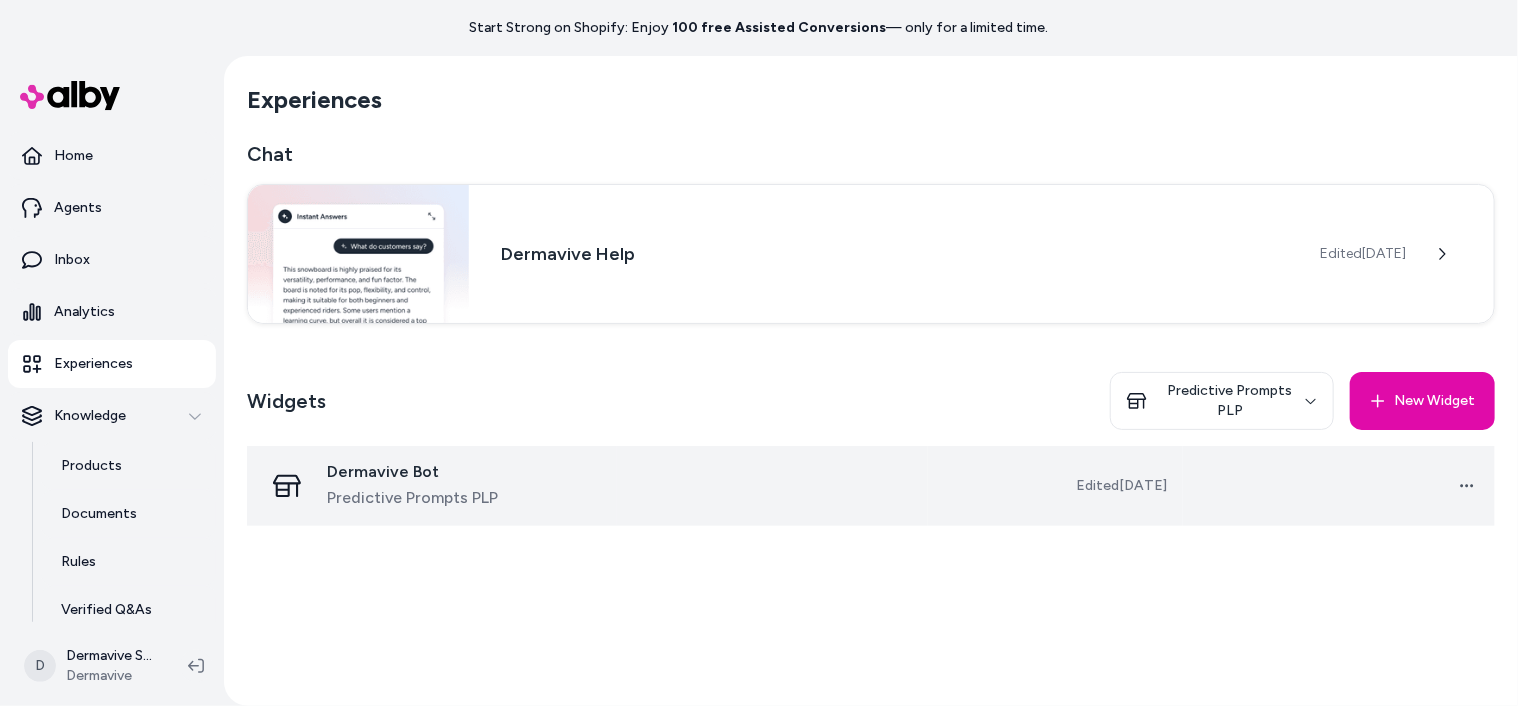 click on "Dermavive Bot Predictive Prompts PLP" at bounding box center (412, 486) 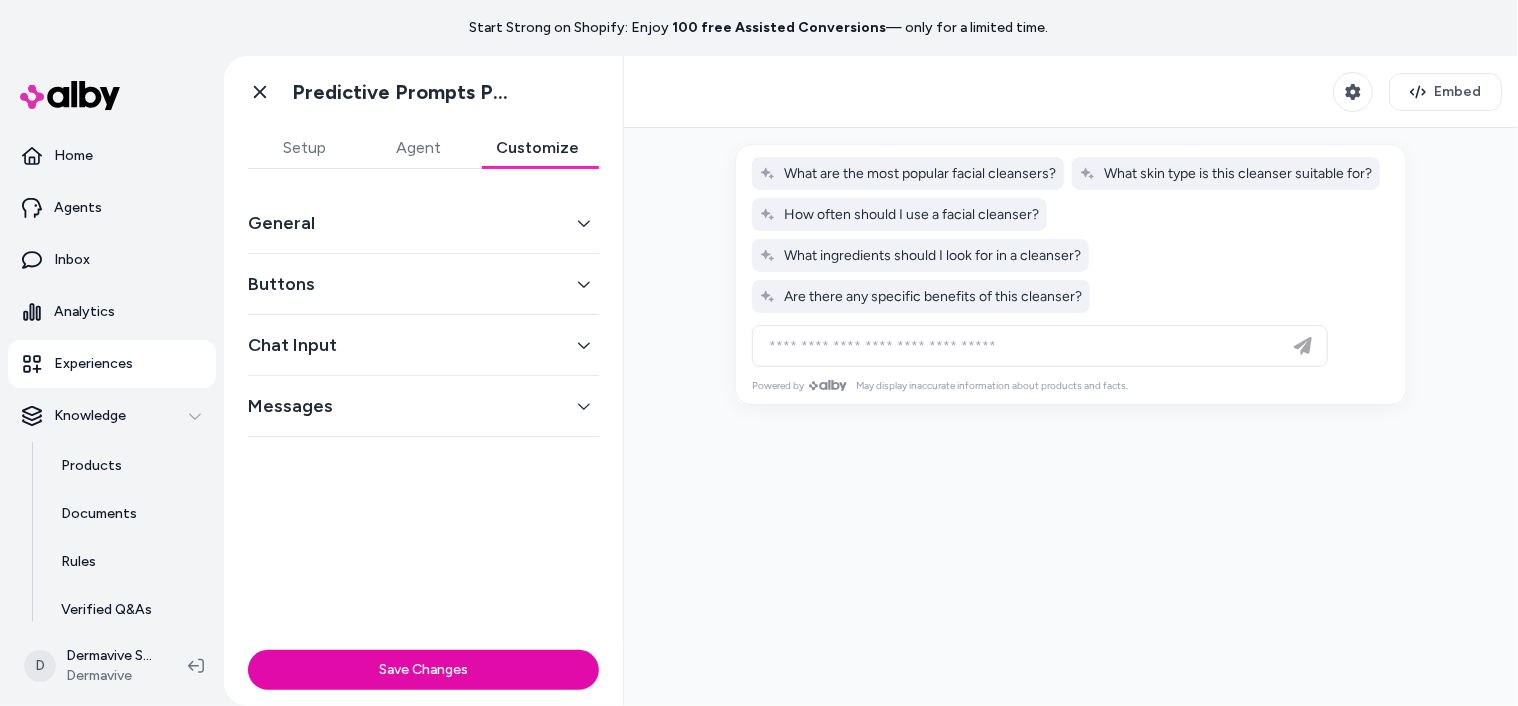 click on "Customize" at bounding box center (537, 148) 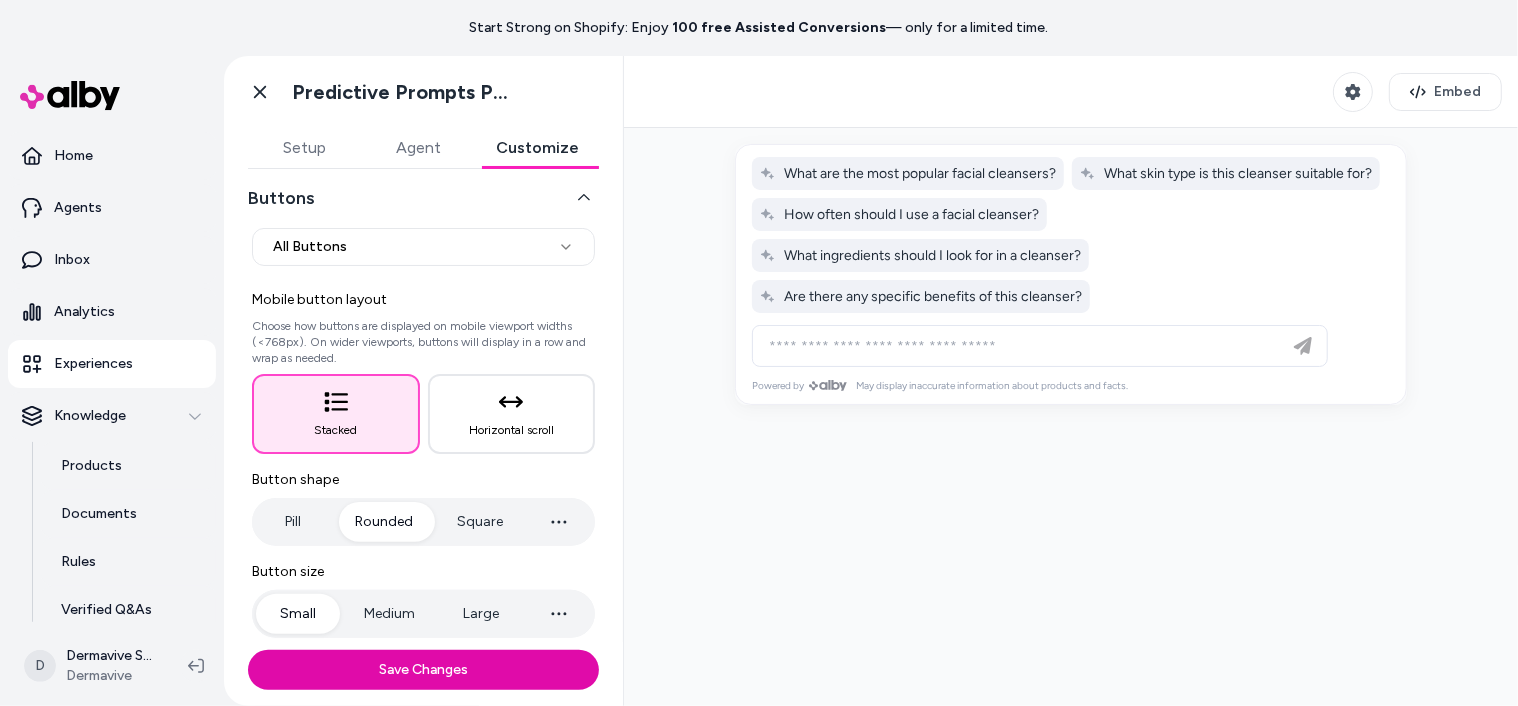 scroll, scrollTop: 0, scrollLeft: 0, axis: both 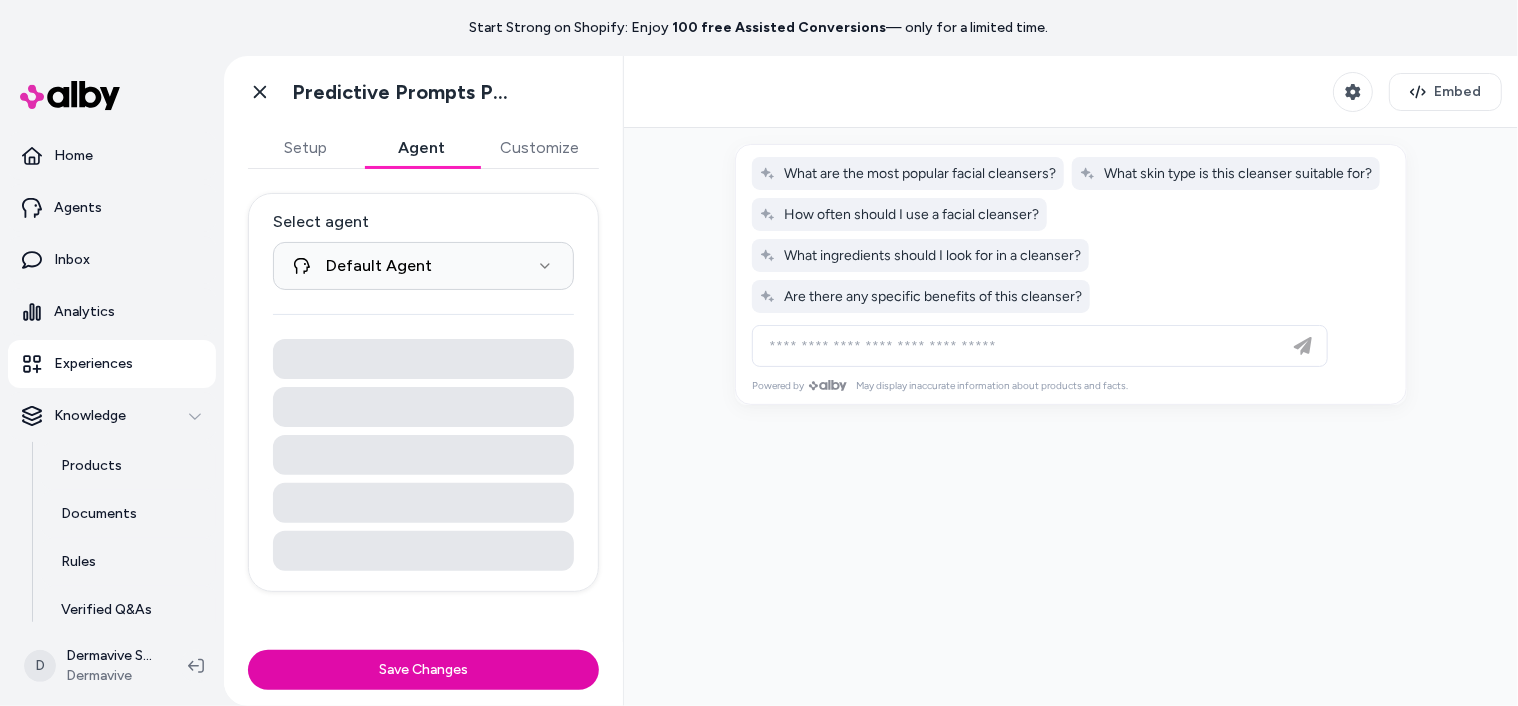 click on "Agent" at bounding box center [422, 148] 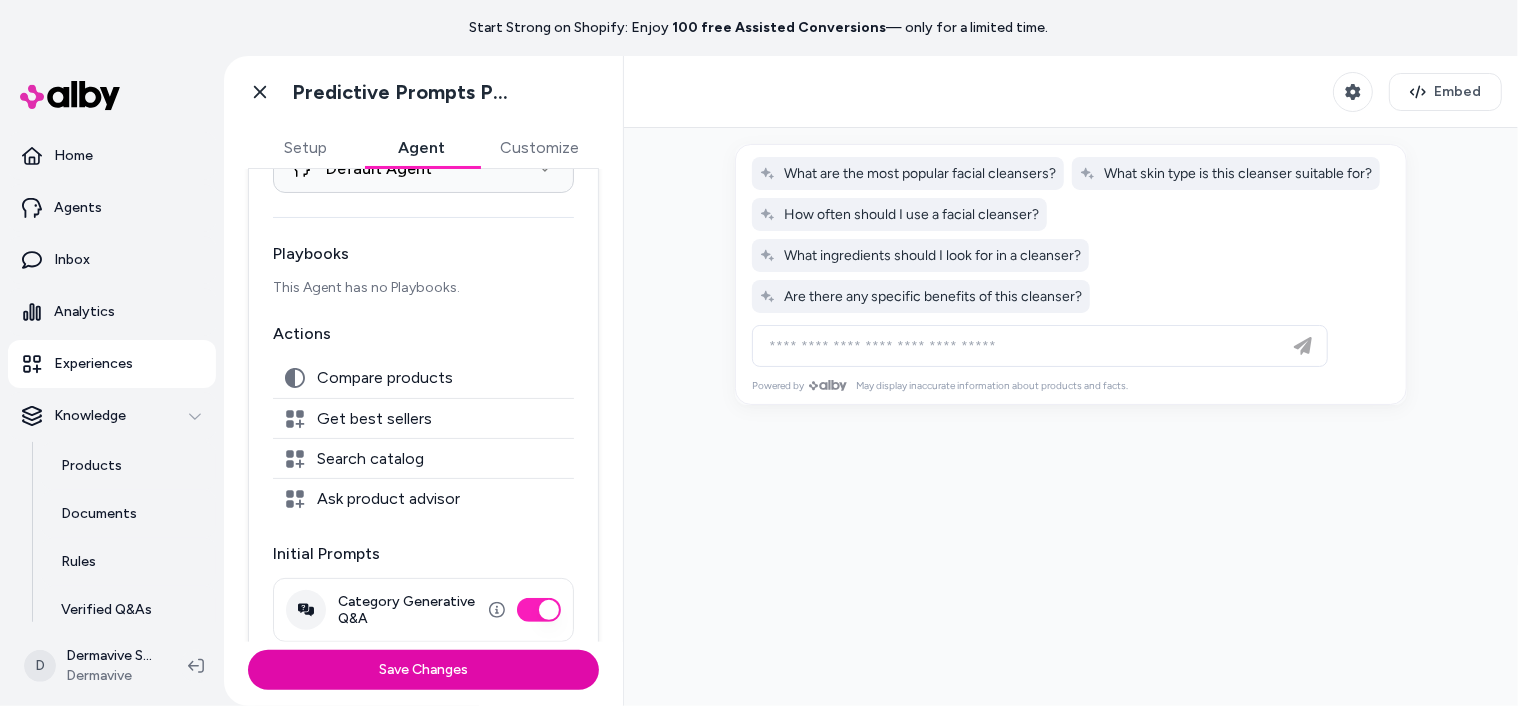 scroll, scrollTop: 193, scrollLeft: 0, axis: vertical 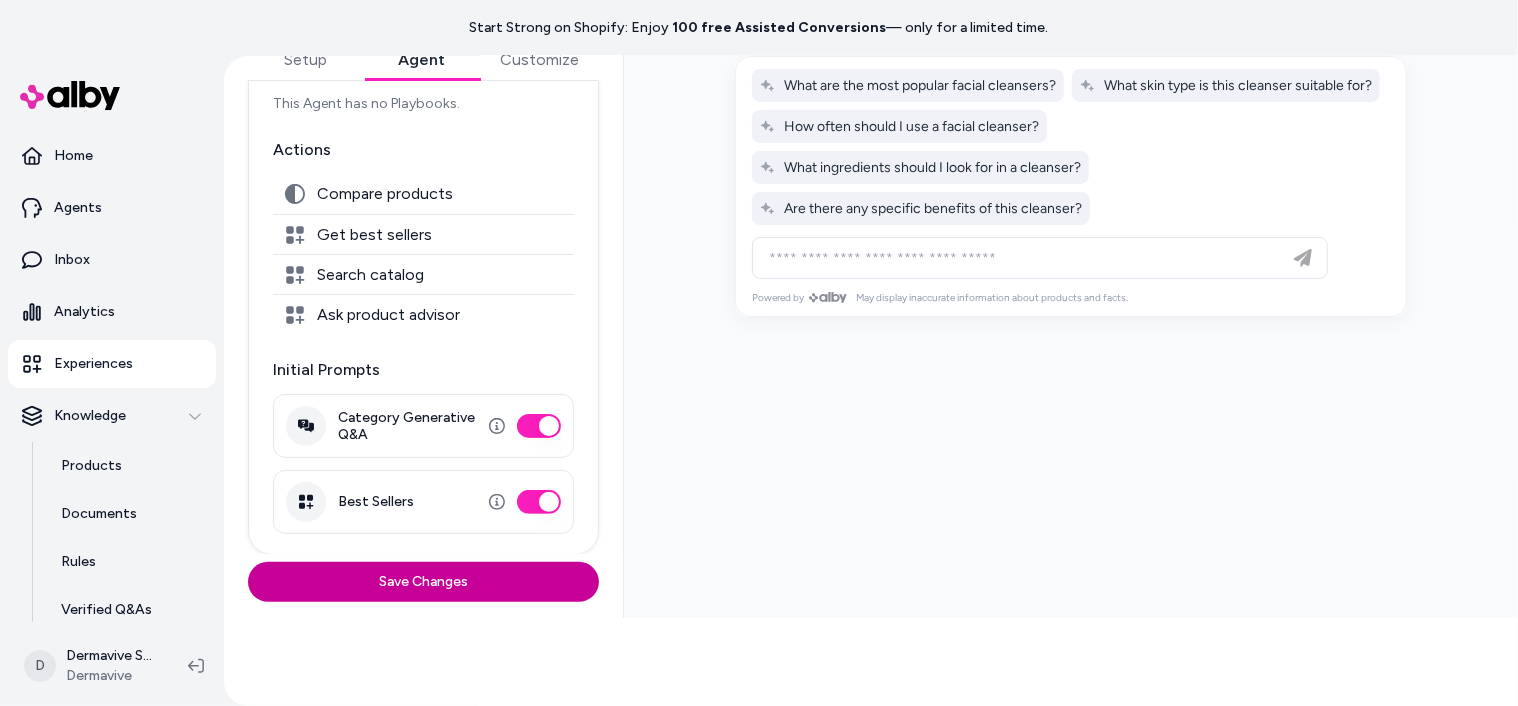click on "Save Changes" at bounding box center (423, 582) 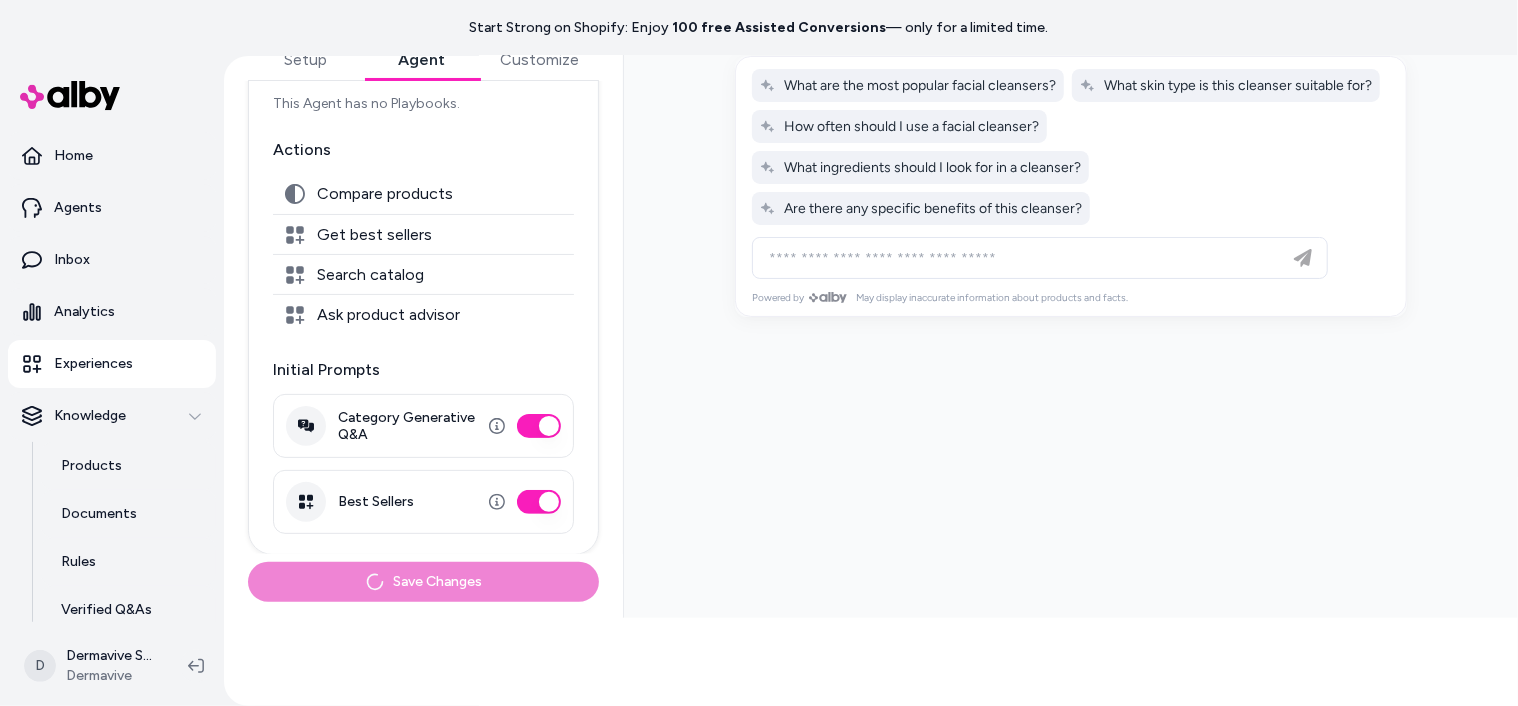 scroll, scrollTop: 0, scrollLeft: 0, axis: both 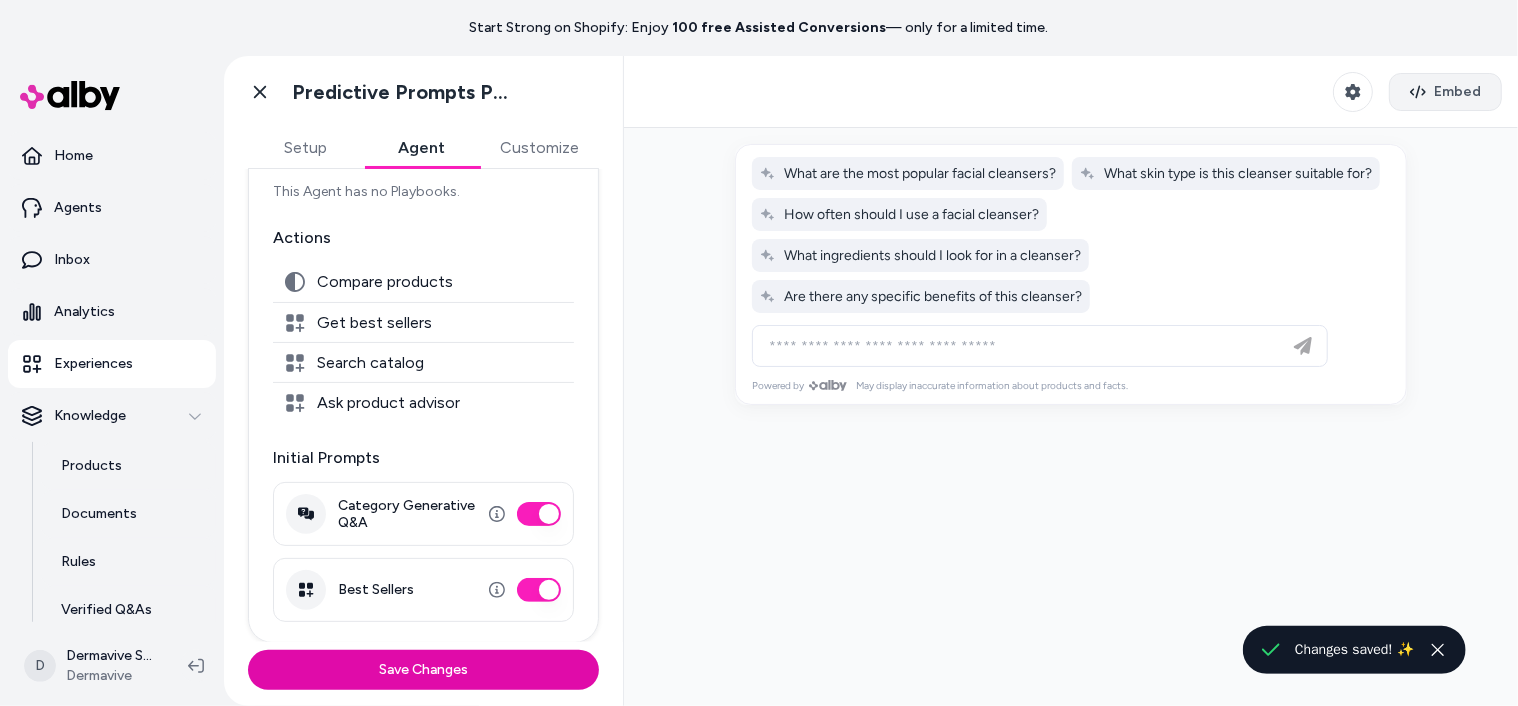 click on "Embed" at bounding box center (1445, 92) 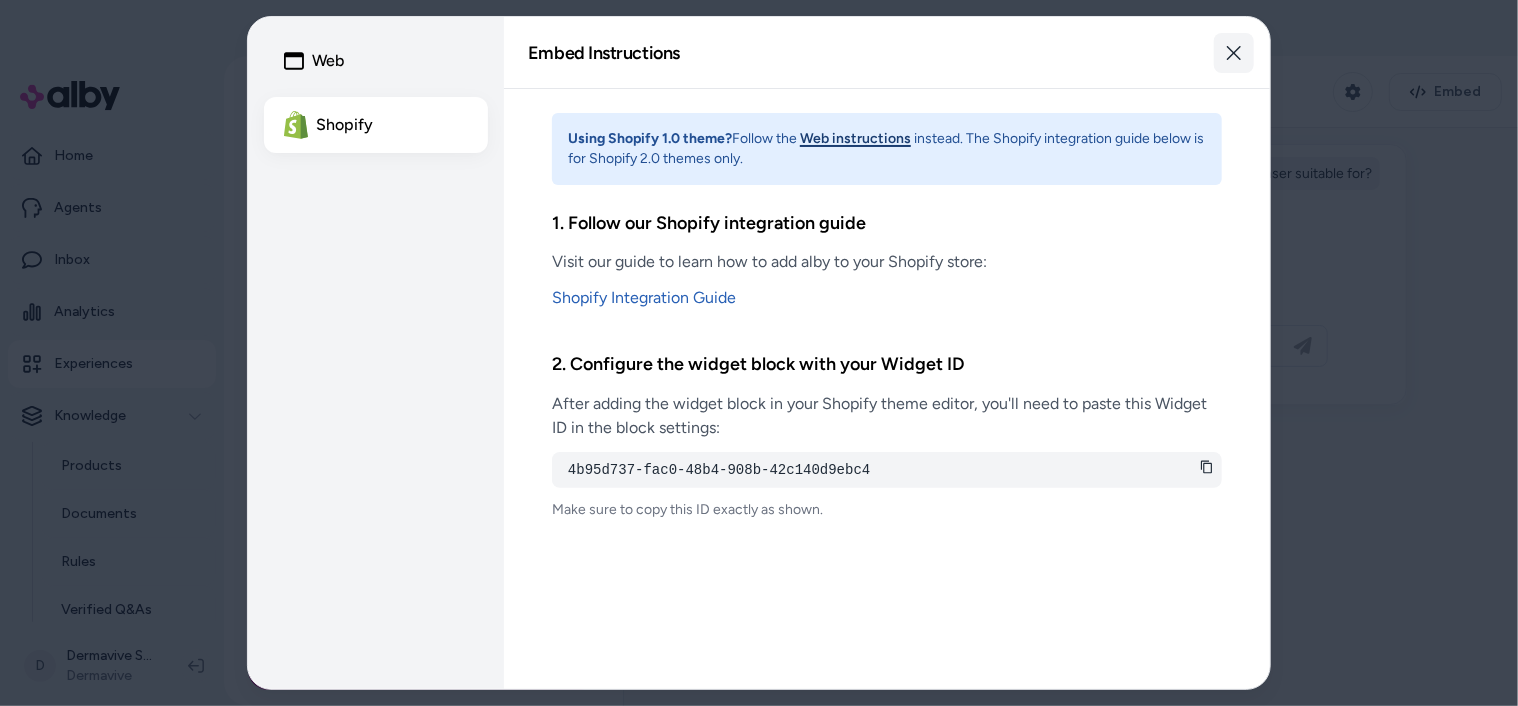 click 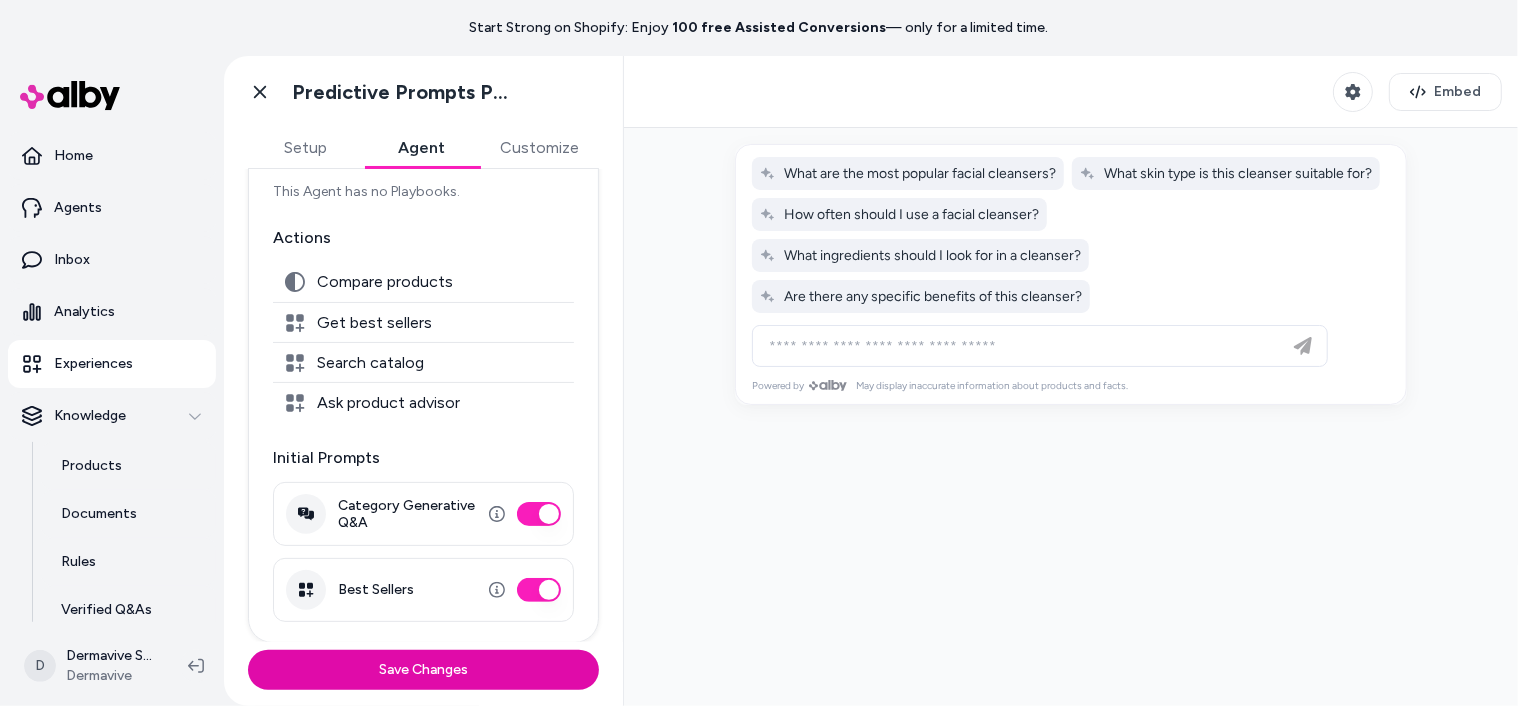 scroll, scrollTop: 0, scrollLeft: 0, axis: both 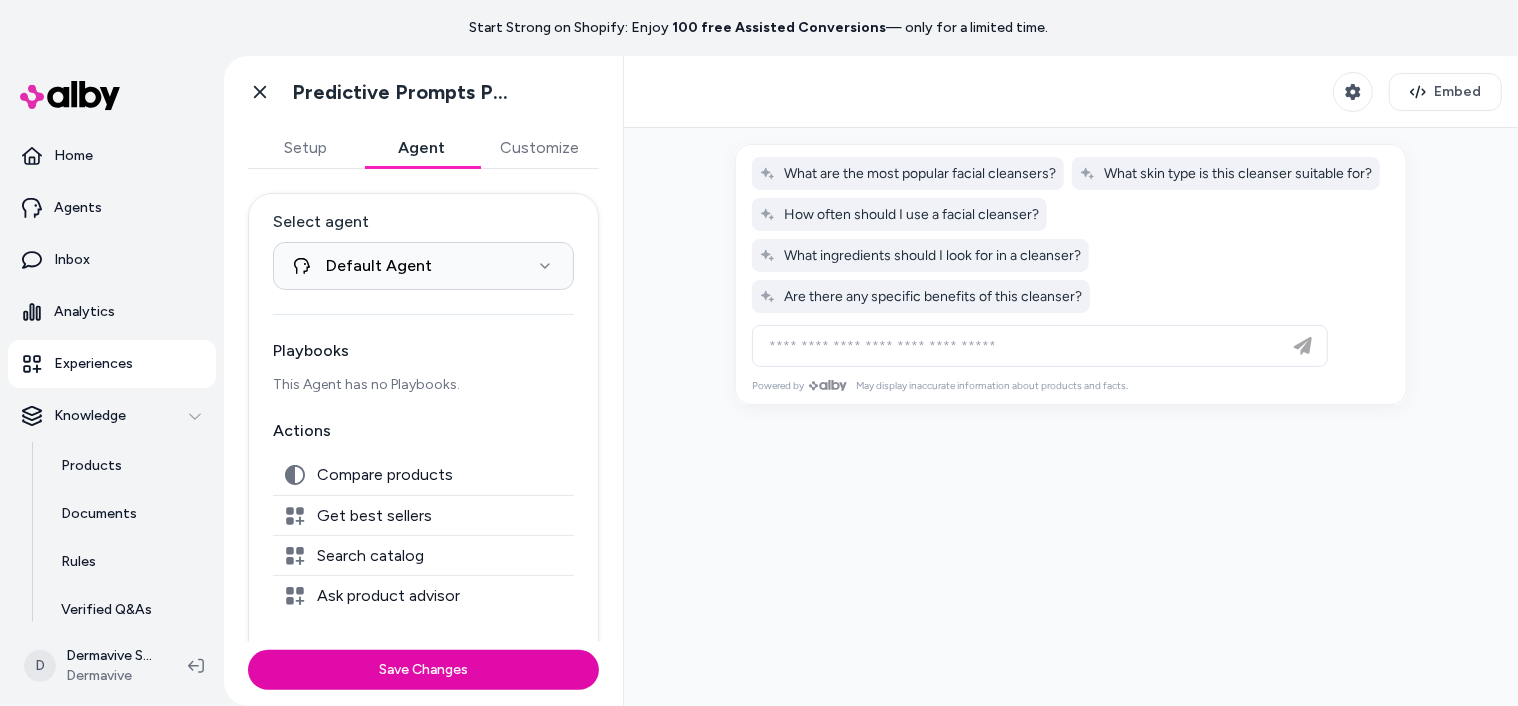 click on "Customize" at bounding box center (539, 148) 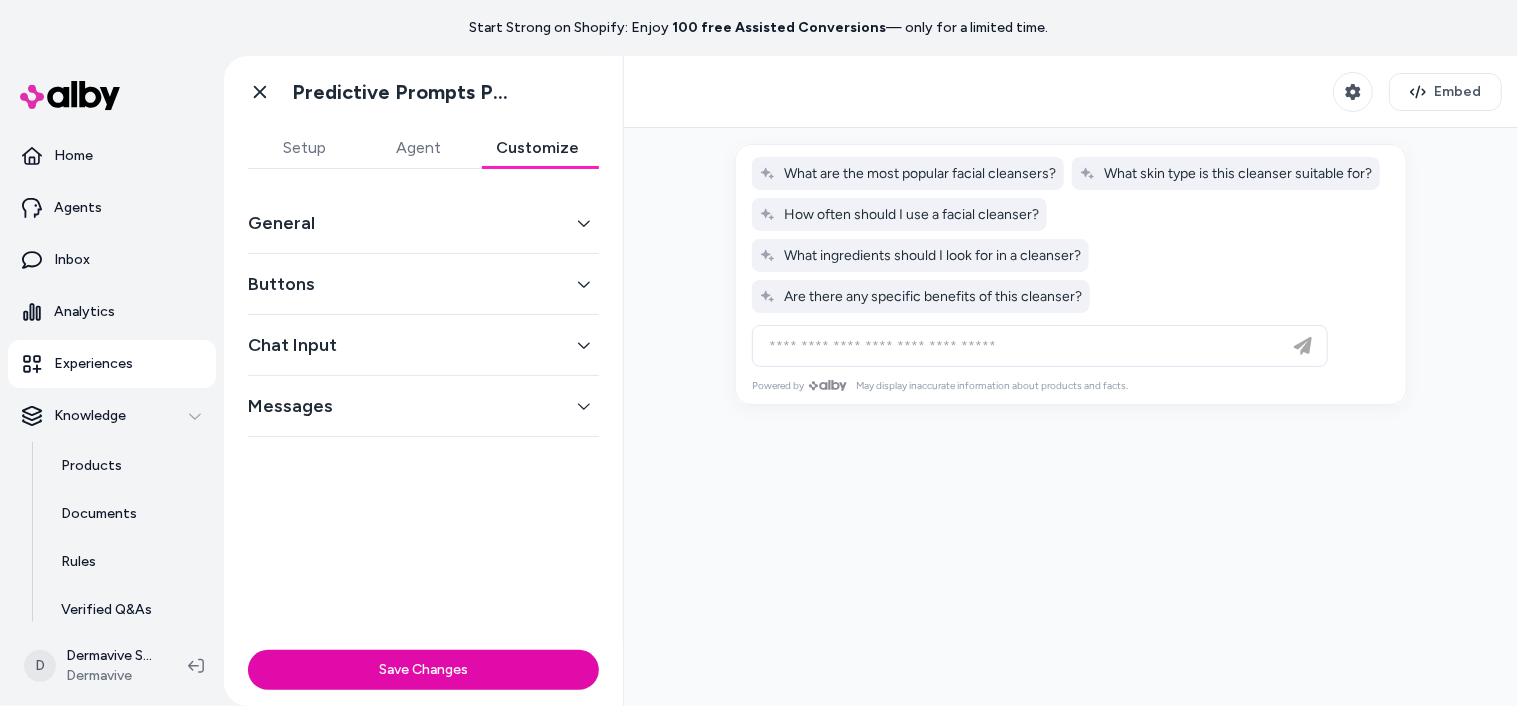 click on "General" at bounding box center (423, 223) 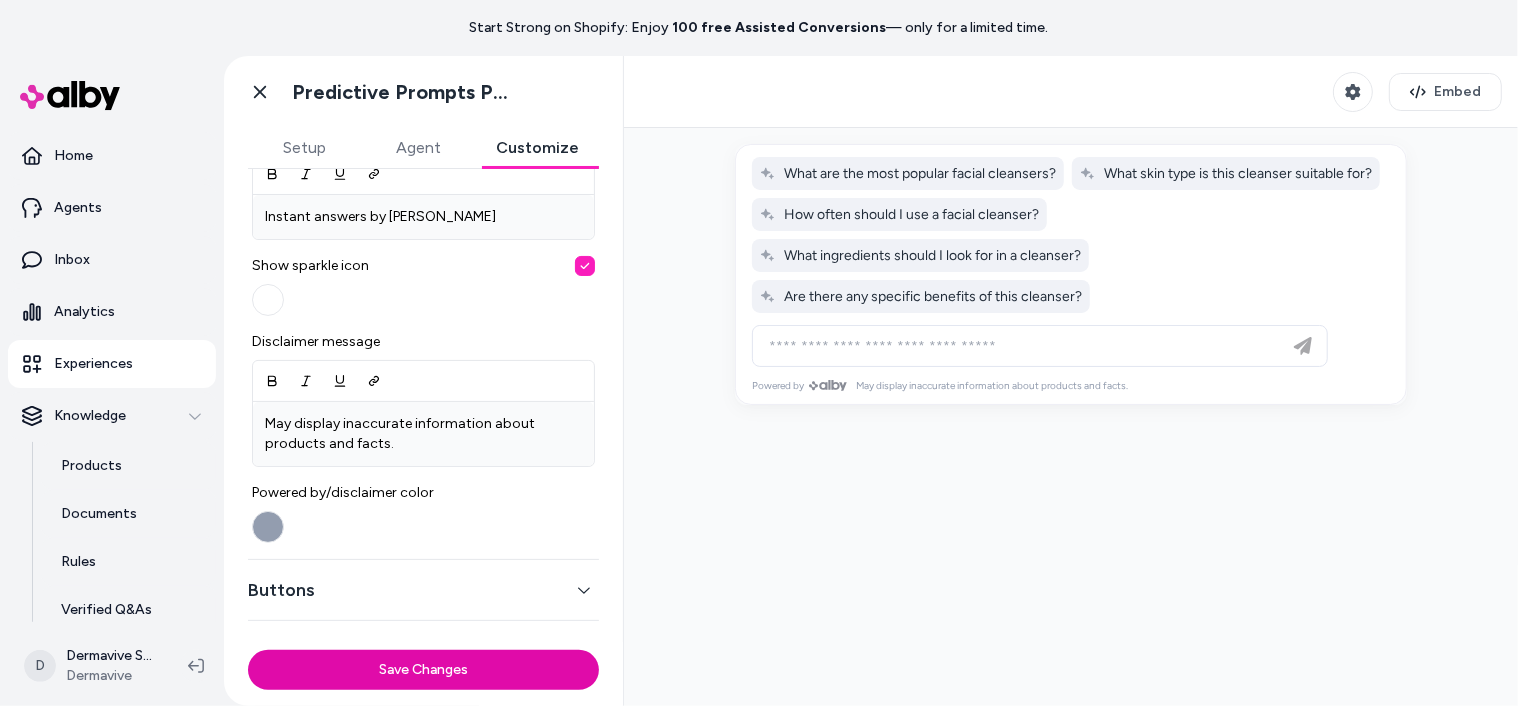 scroll, scrollTop: 723, scrollLeft: 0, axis: vertical 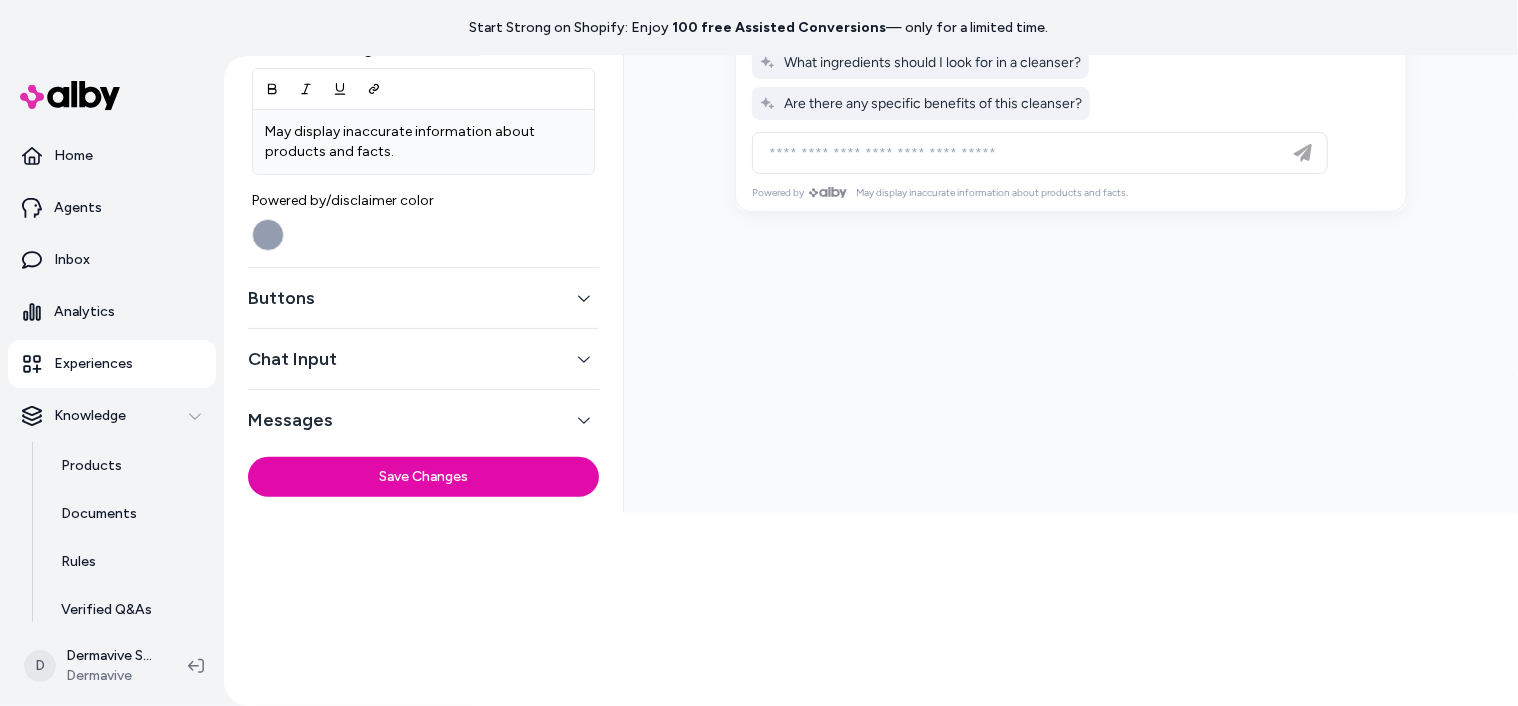 click on "Buttons" at bounding box center (423, 298) 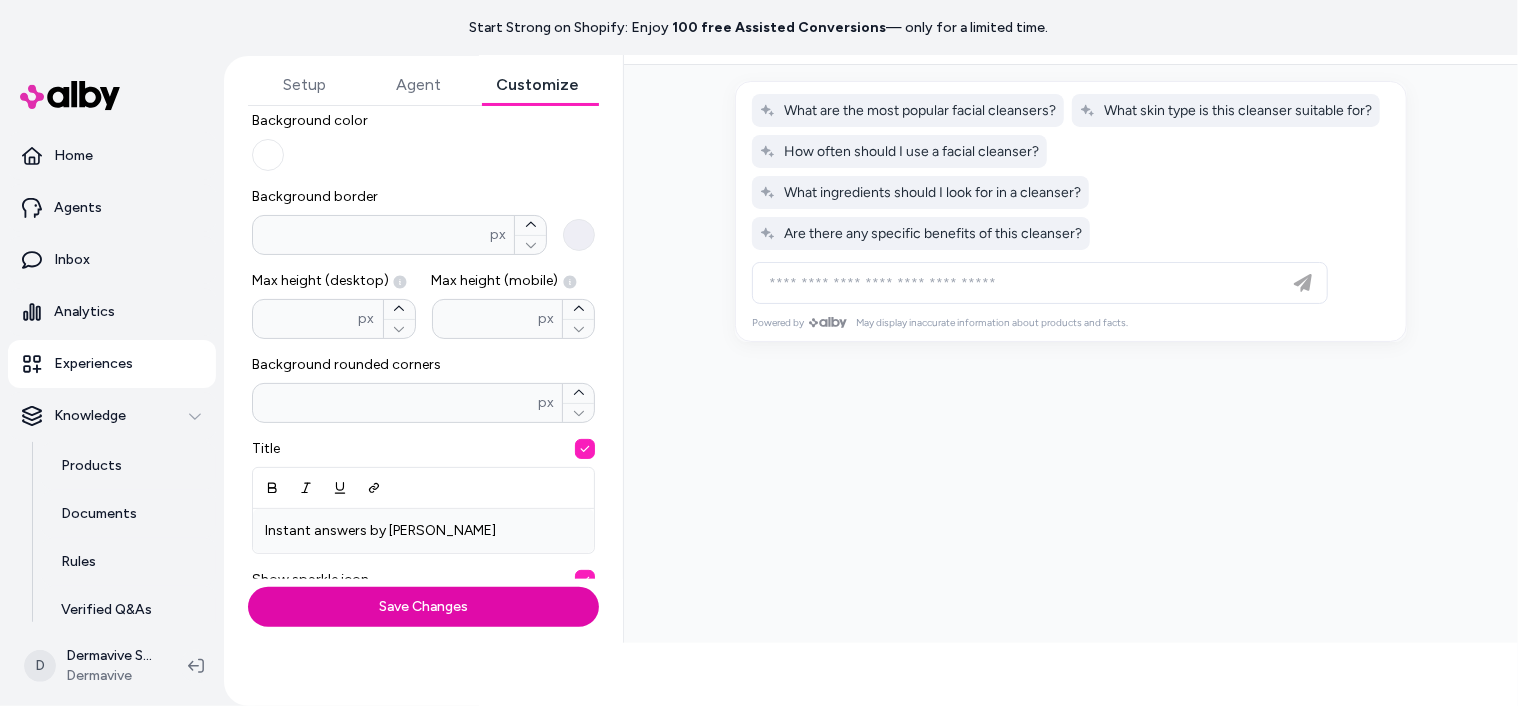 scroll, scrollTop: 0, scrollLeft: 0, axis: both 